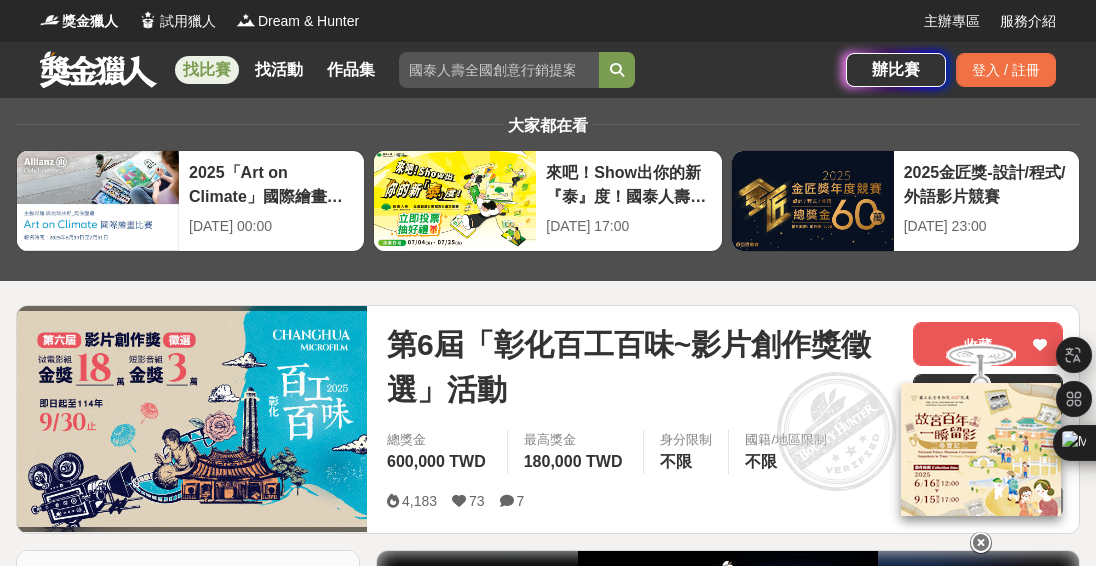 scroll, scrollTop: 0, scrollLeft: 0, axis: both 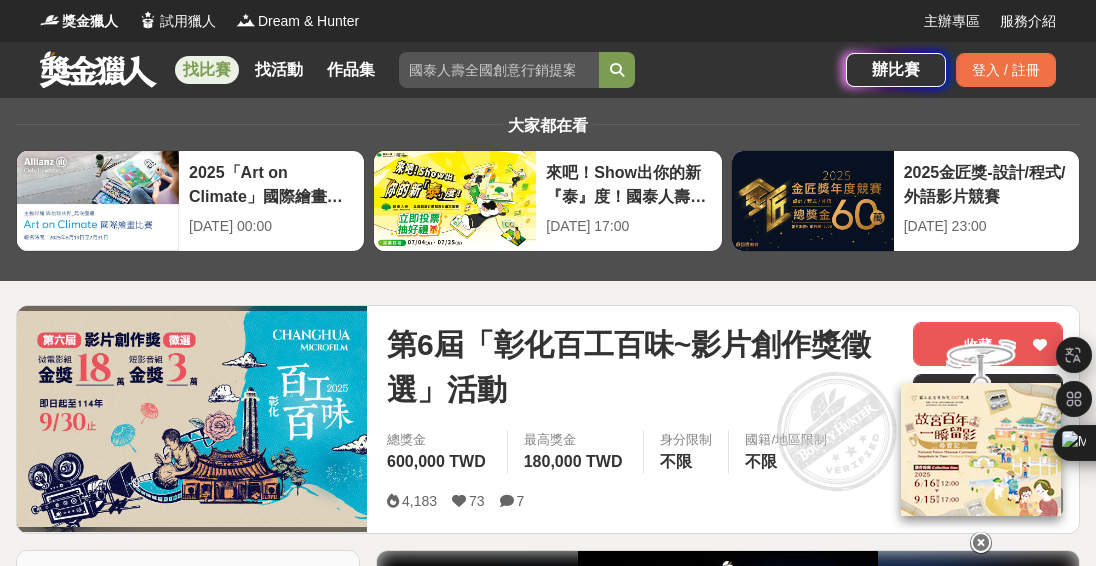 click on "找比賽" at bounding box center (207, 70) 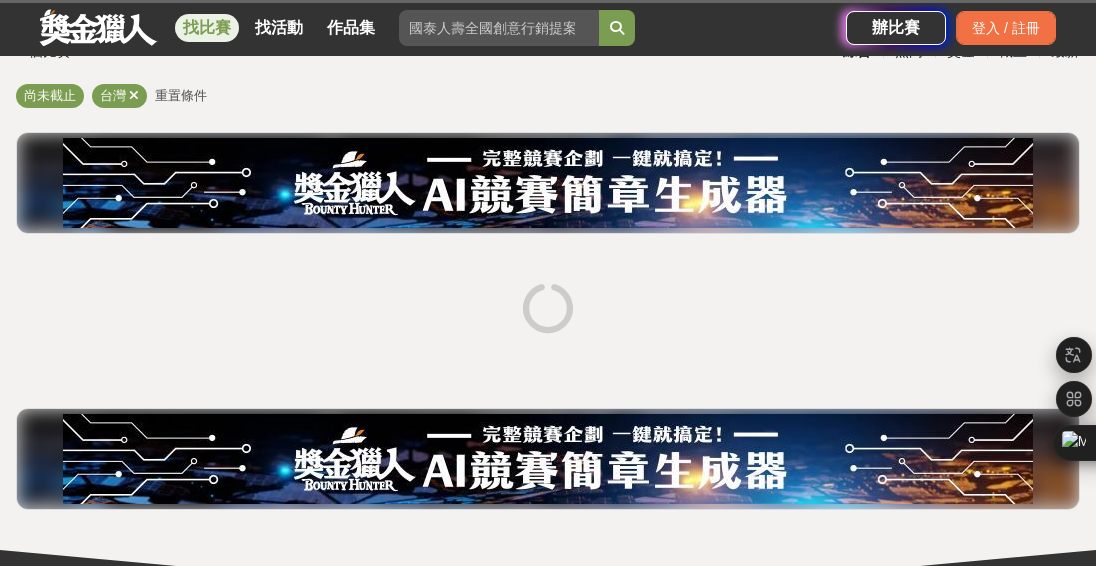 scroll, scrollTop: 47, scrollLeft: 0, axis: vertical 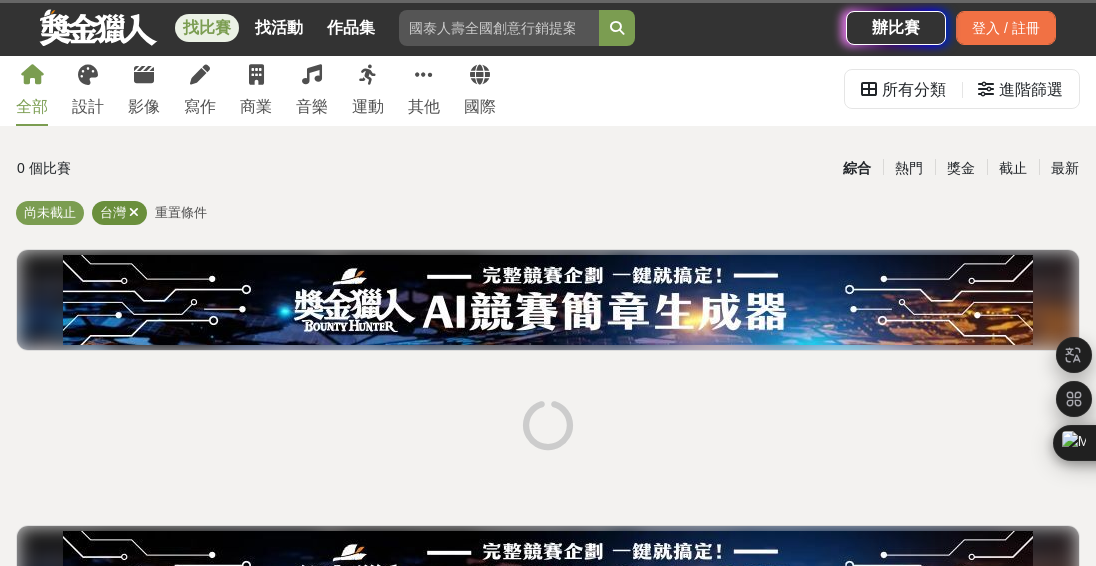 click at bounding box center (134, 212) 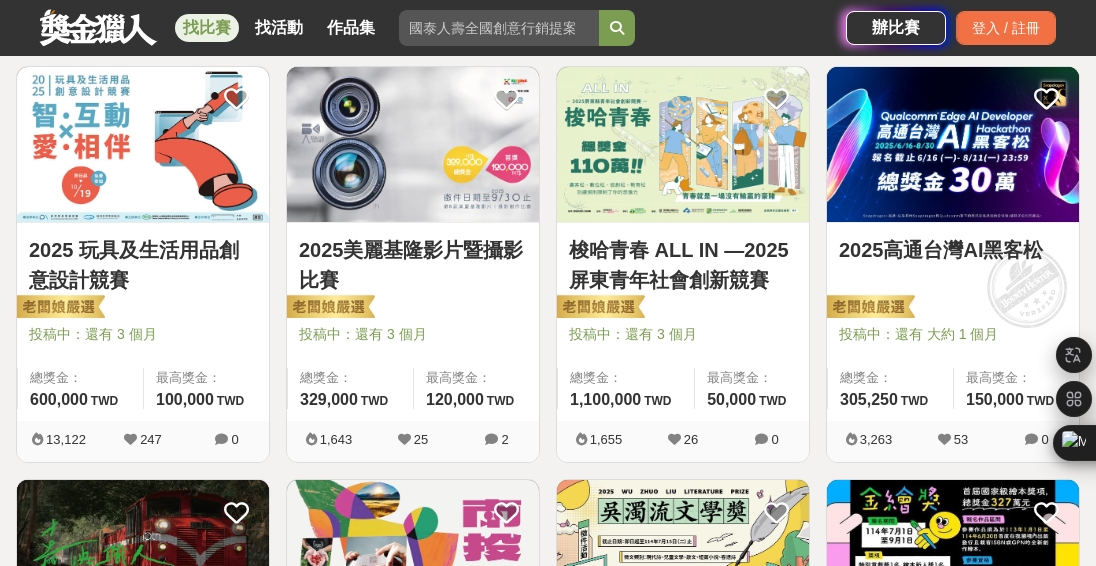 scroll, scrollTop: 1133, scrollLeft: 0, axis: vertical 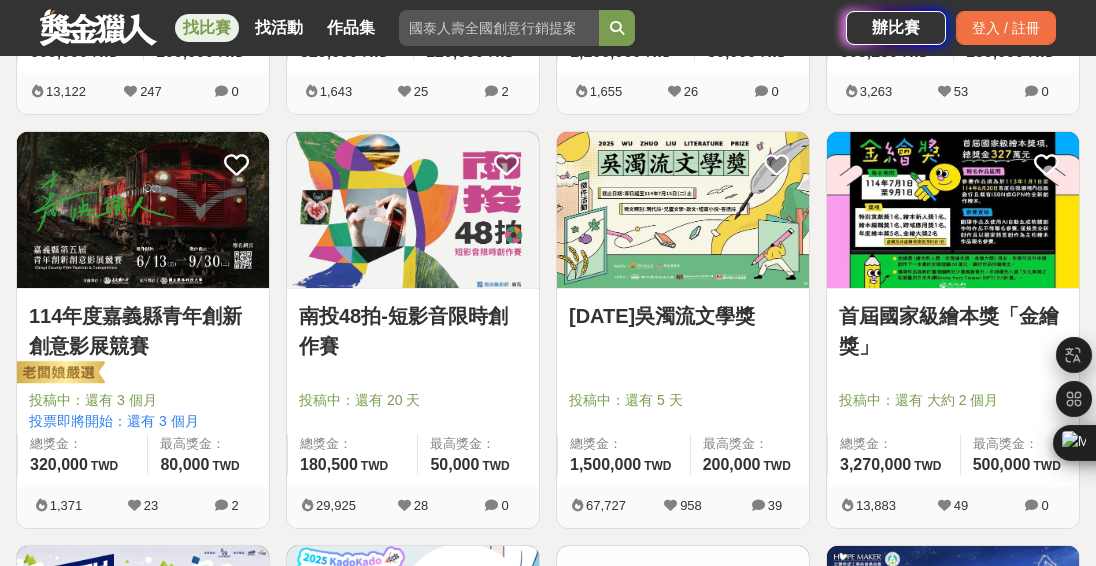 click on "114年度嘉義縣青年創新創意影展競賽" at bounding box center (143, 331) 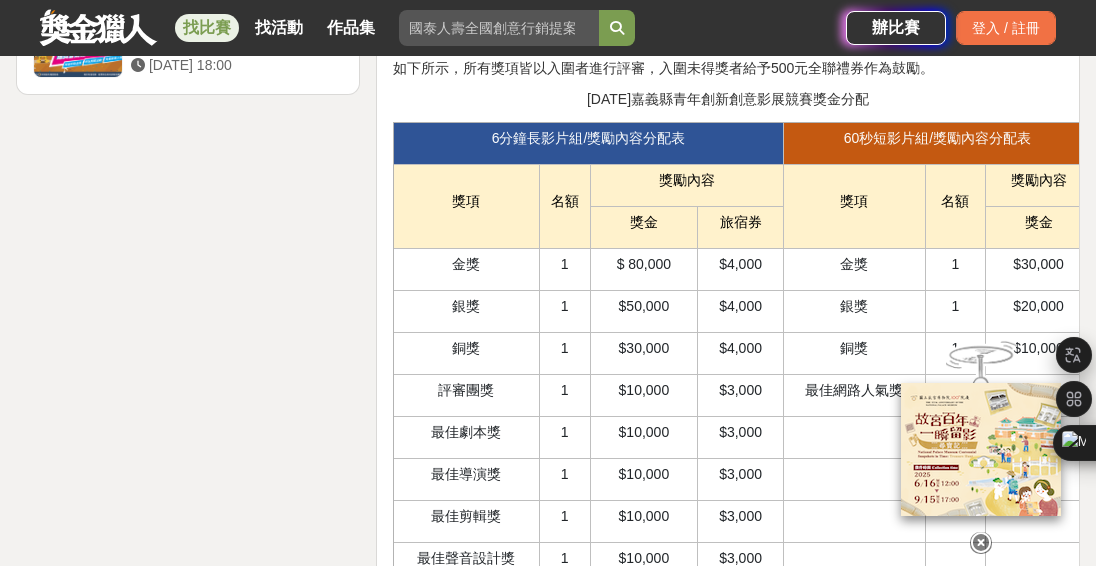 scroll, scrollTop: 2946, scrollLeft: 0, axis: vertical 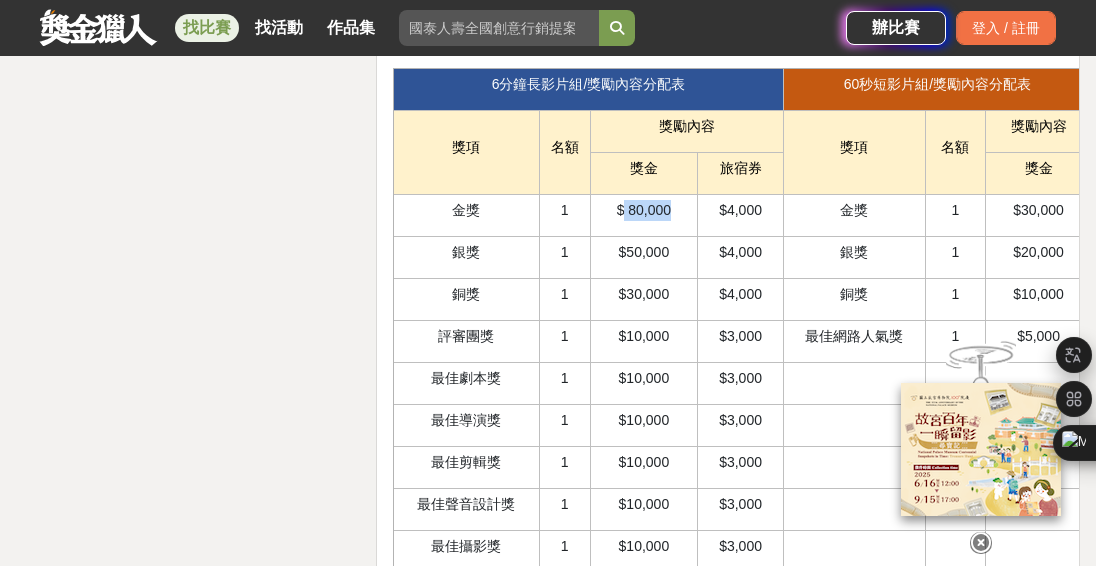 drag, startPoint x: 624, startPoint y: 252, endPoint x: 676, endPoint y: 254, distance: 52.03845 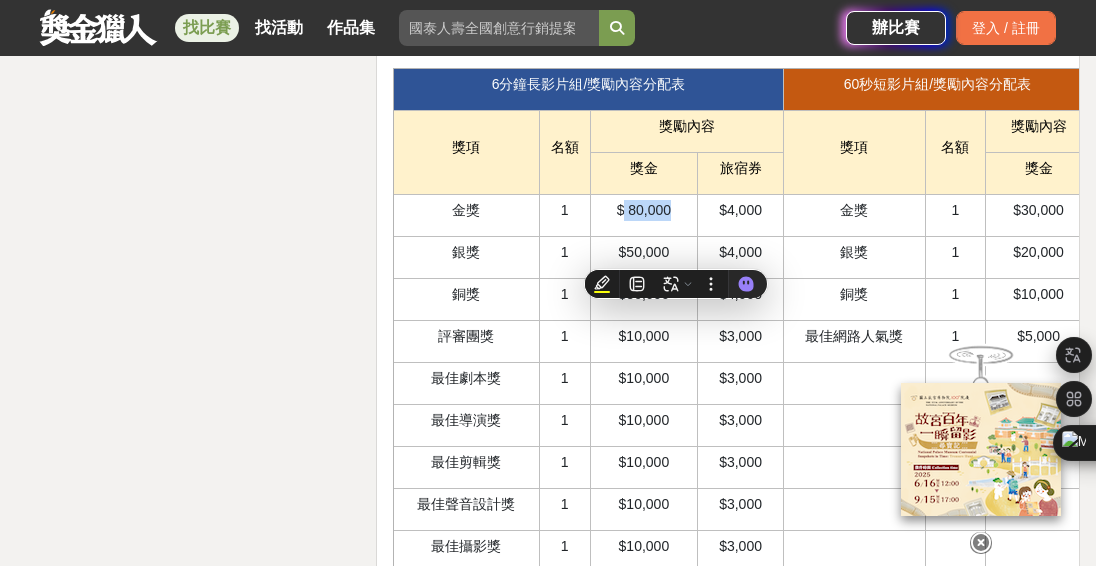 click on "$ 80,000" at bounding box center (644, 210) 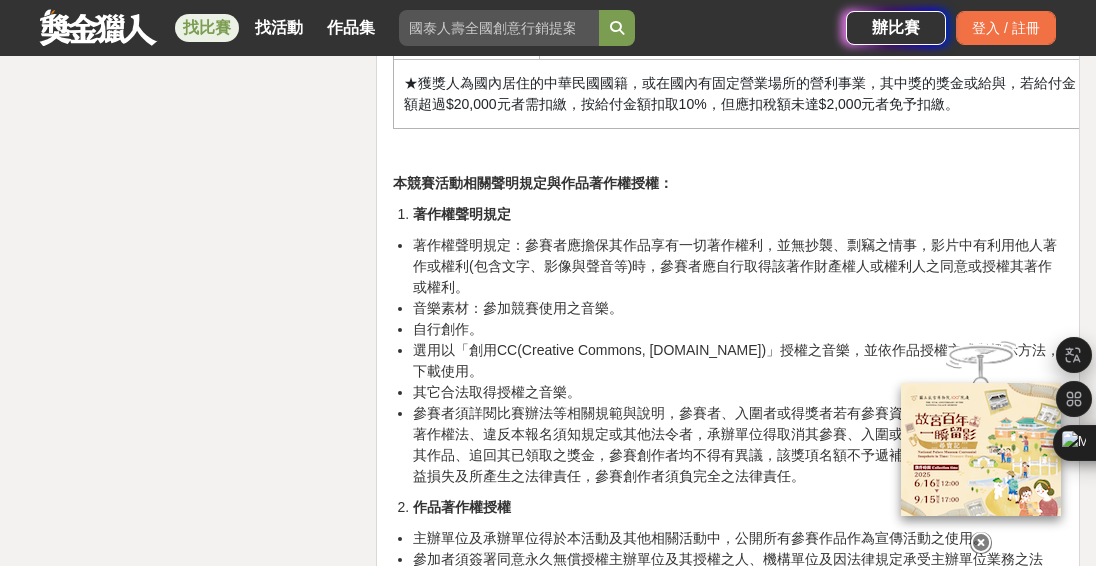 scroll, scrollTop: 3616, scrollLeft: 0, axis: vertical 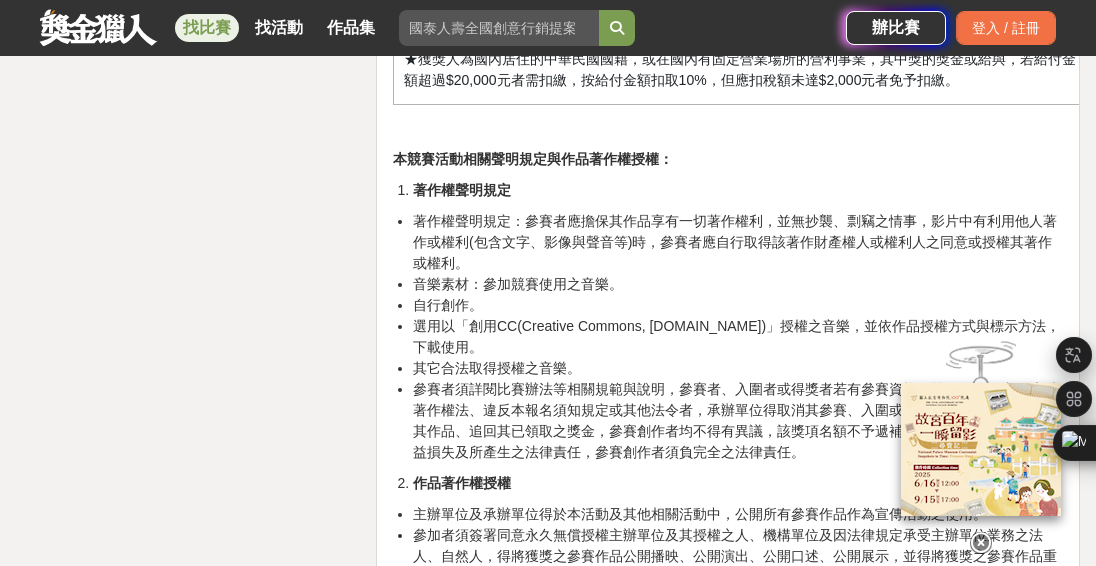 click on "音樂素材：參加競賽使用之音樂。" at bounding box center (738, 284) 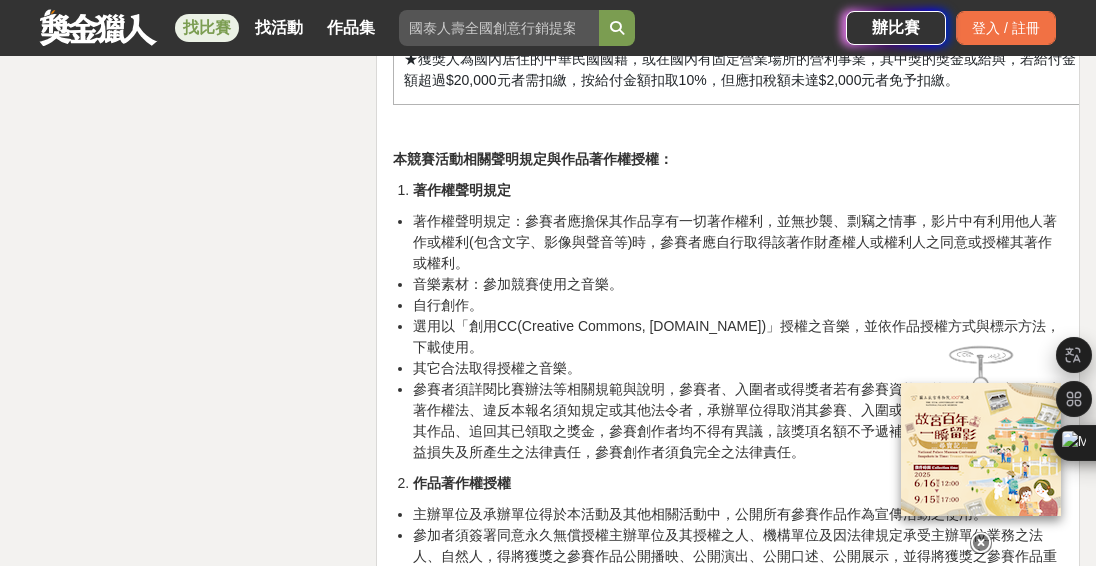scroll, scrollTop: 3760, scrollLeft: 0, axis: vertical 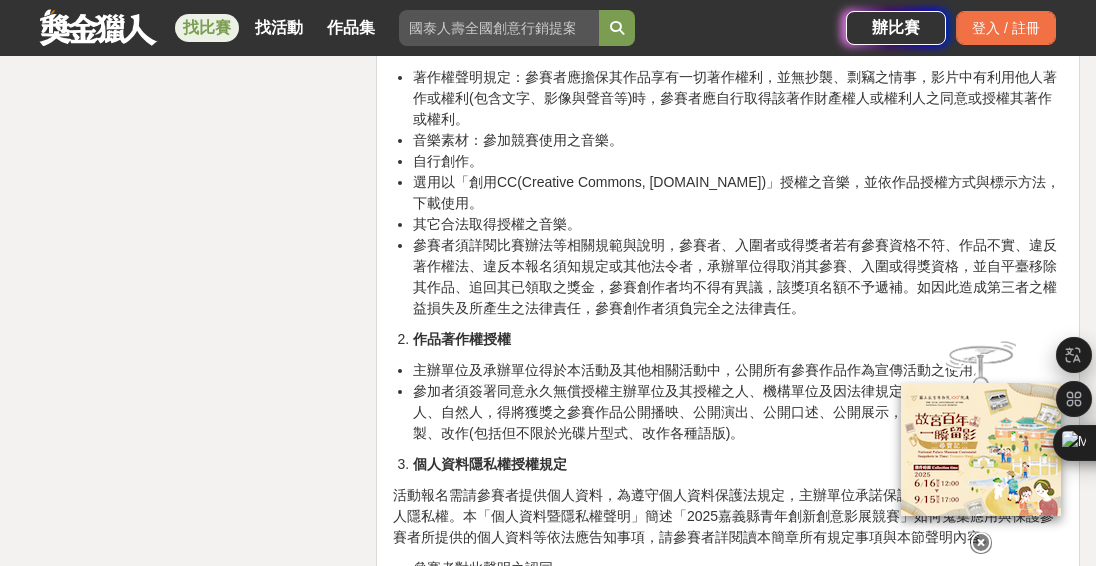 click on "參賽者須詳閱比賽辦法等相關規範與說明，參賽者、入圍者或得獎者若有參賽資格不符、作品不實、違反著作權法、違反本報名須知規定或其他法令者，承辦單位得取消其參賽、入圍或得獎資格，並自平臺移除其作品、追回其已領取之獎金，參賽創作者均不得有異議，該獎項名額不予遞補。如因此造成第三者之權益損失及所產生之法律責任，參賽創作者須負完全之法律責任。" at bounding box center [738, 277] 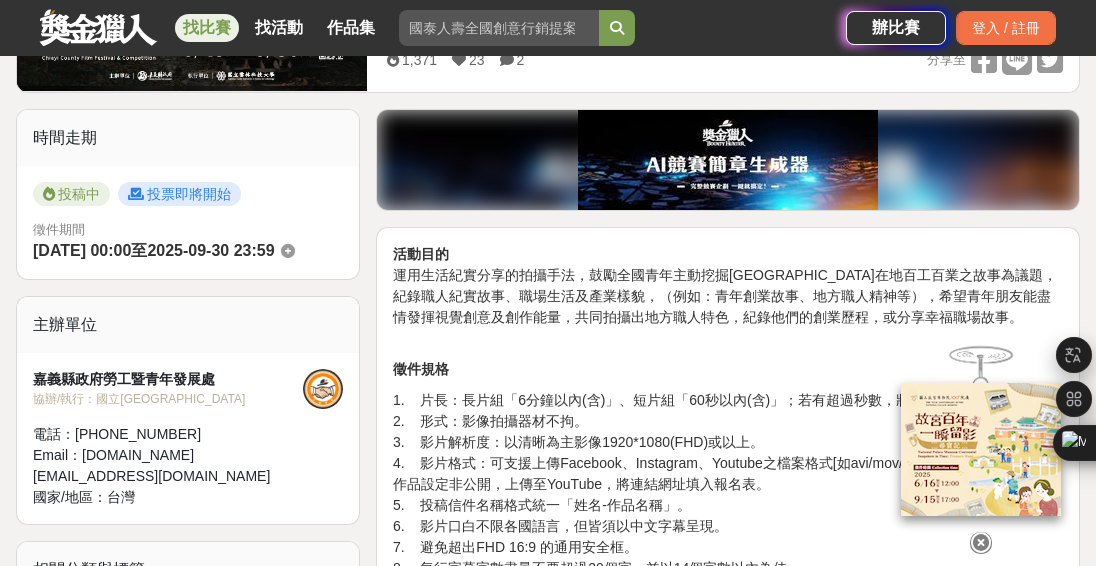 scroll, scrollTop: 473, scrollLeft: 0, axis: vertical 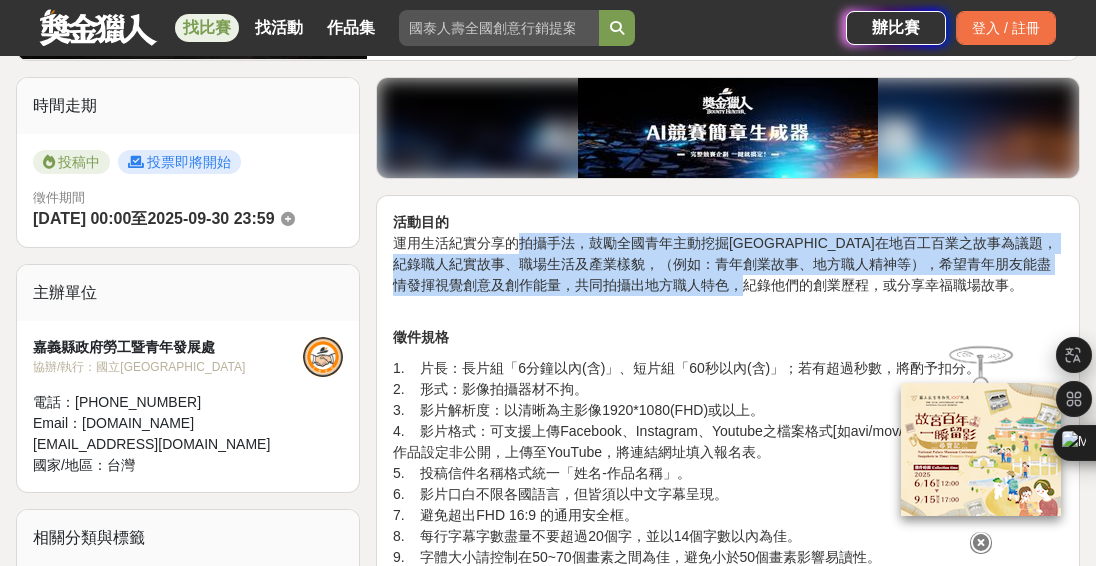 drag, startPoint x: 521, startPoint y: 241, endPoint x: 840, endPoint y: 280, distance: 321.37518 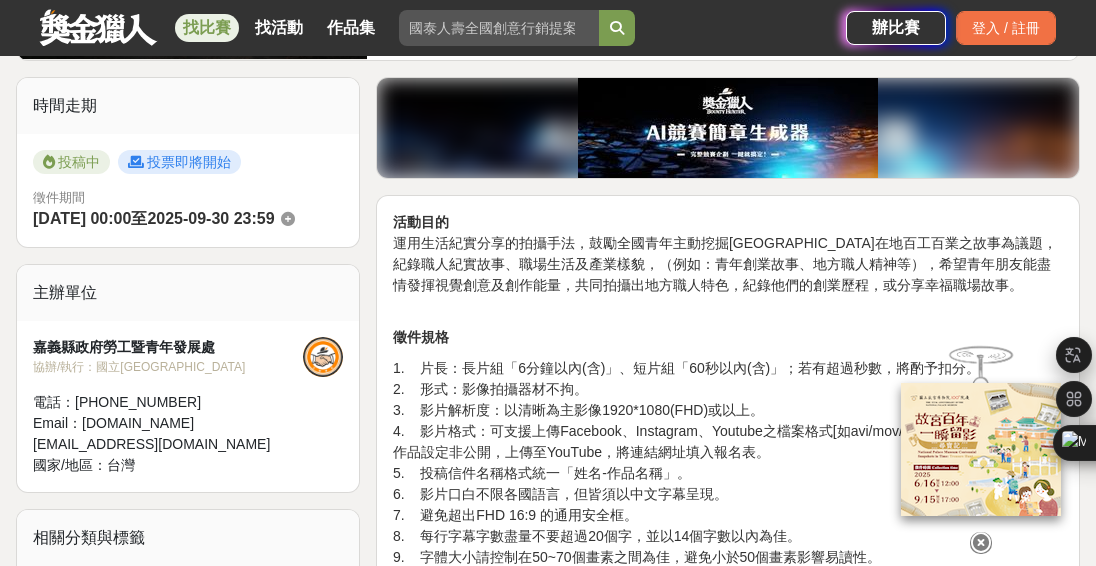 click on "活動目的 運用生活紀實分享的拍攝手法，鼓勵全國青年主動挖掘[GEOGRAPHIC_DATA]在地百工百業之故事為議題，紀錄職人紀實故事、職場生活及產業樣貌，（例如：青年創業故事、地方職人精神等），希望青年朋友能盡情發揮視覺創意及創作能量，共同拍攝出地方職人特色，紀錄他們的創業歷程，或分享幸福職場故事。" at bounding box center (728, 264) 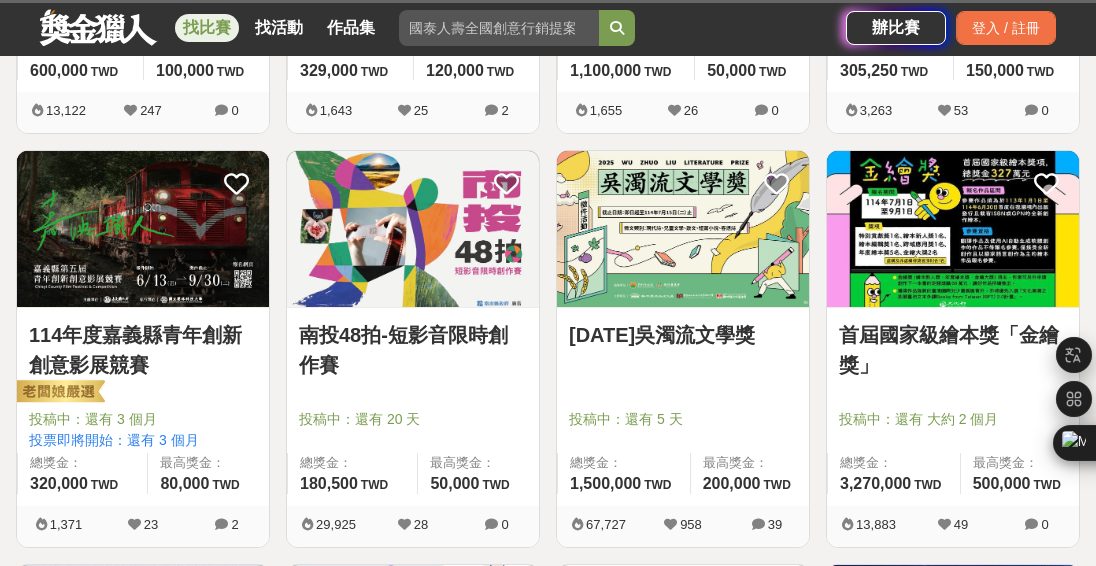 scroll, scrollTop: 1133, scrollLeft: 0, axis: vertical 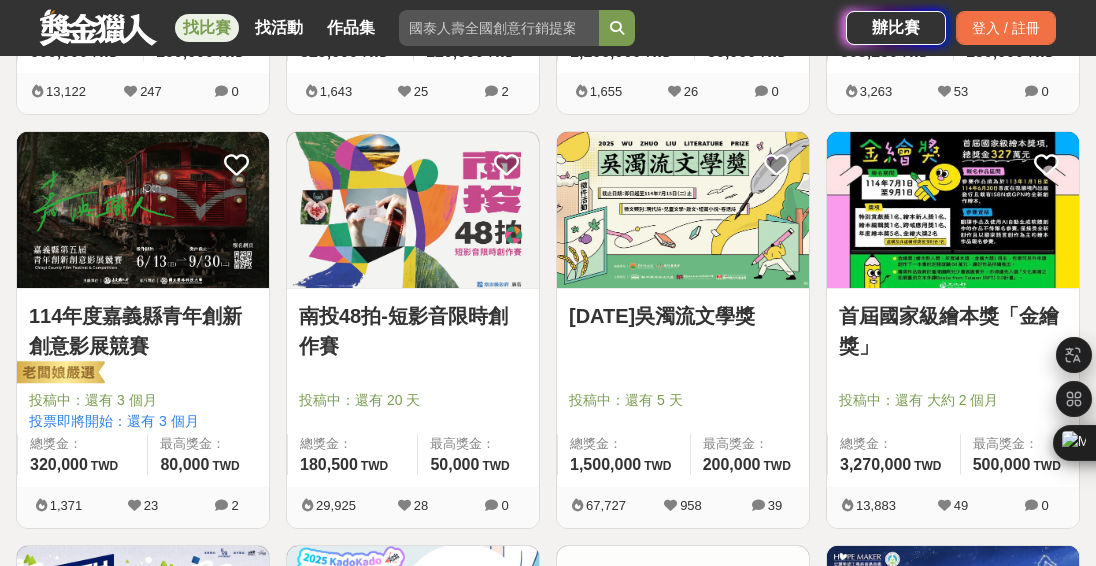 click on "[DATE][PERSON_NAME]文學獎 投稿中：還有 5 天 總獎金： 1,500,000 150 萬 TWD 最高獎金： 200,000 TWD 67,727 958 39" at bounding box center (683, 338) 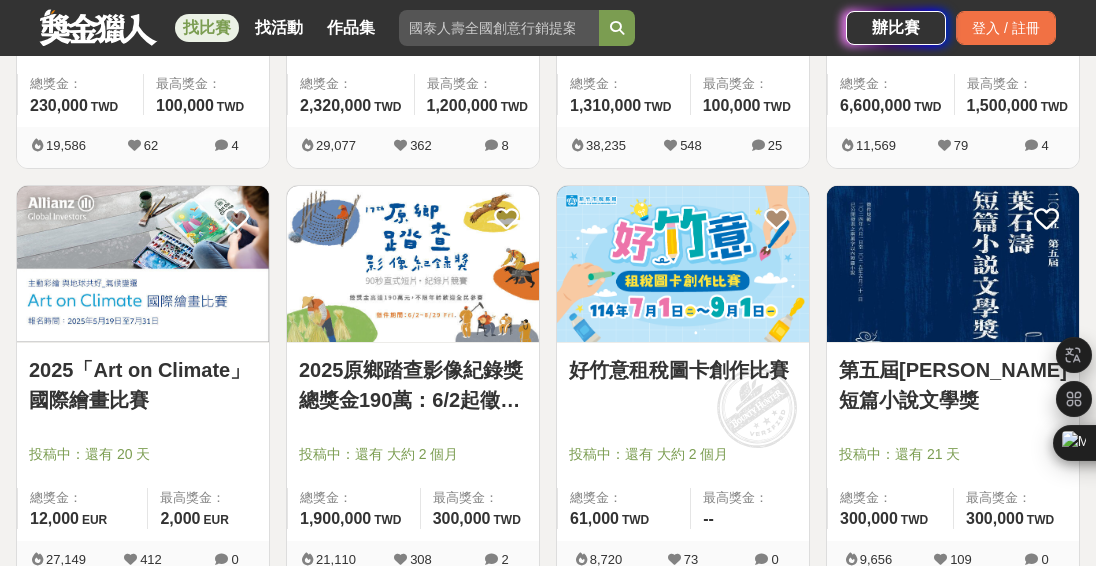 scroll, scrollTop: 1908, scrollLeft: 0, axis: vertical 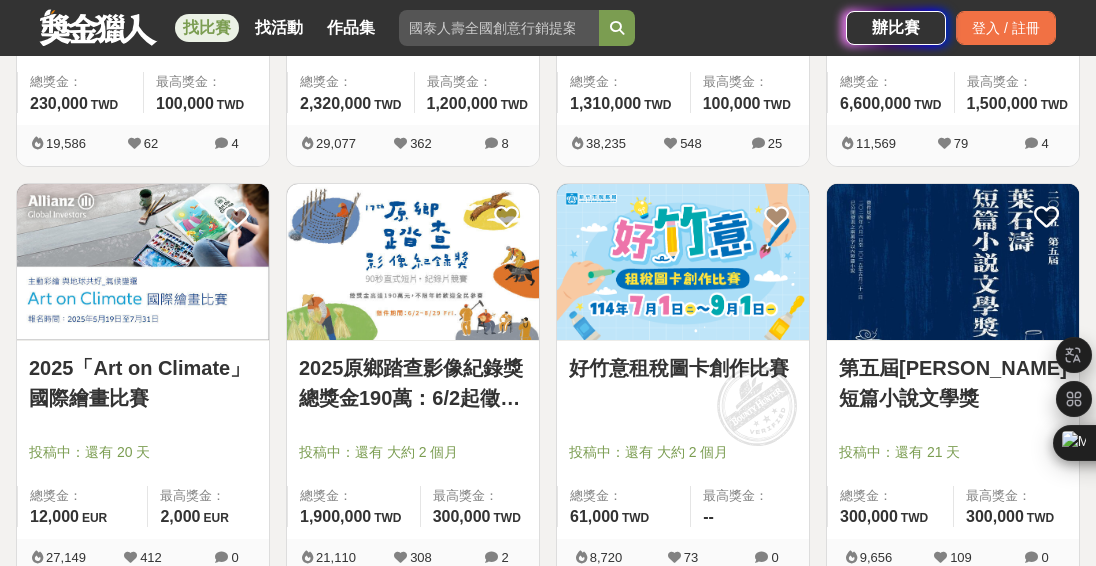 click on "2025原鄉踏查影像紀錄獎 總獎金190萬：6/2起徵件90秒內直式短片、紀錄片競賽" at bounding box center (413, 383) 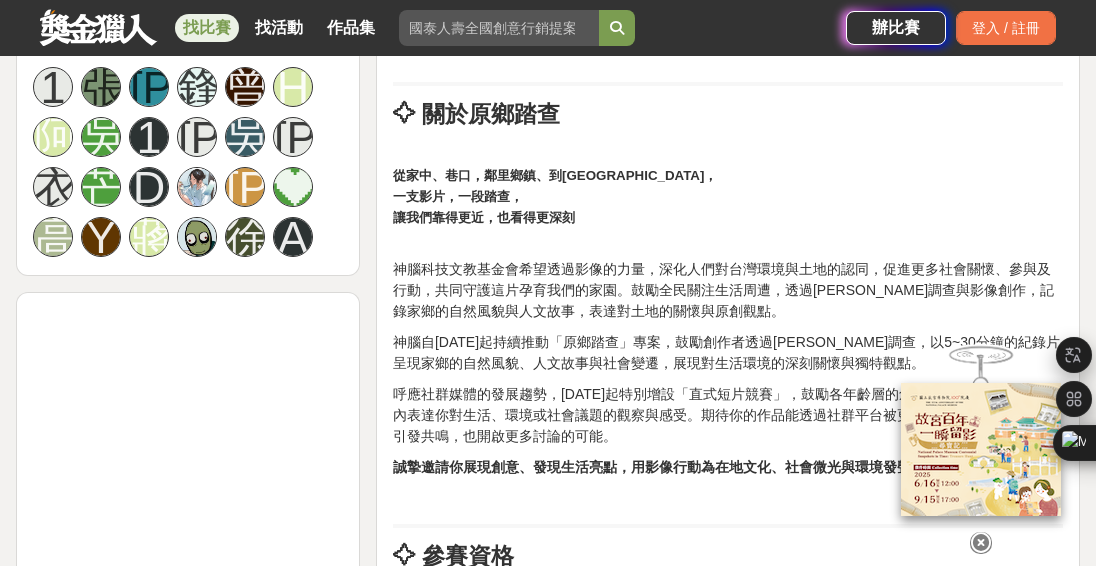 scroll, scrollTop: 1573, scrollLeft: 0, axis: vertical 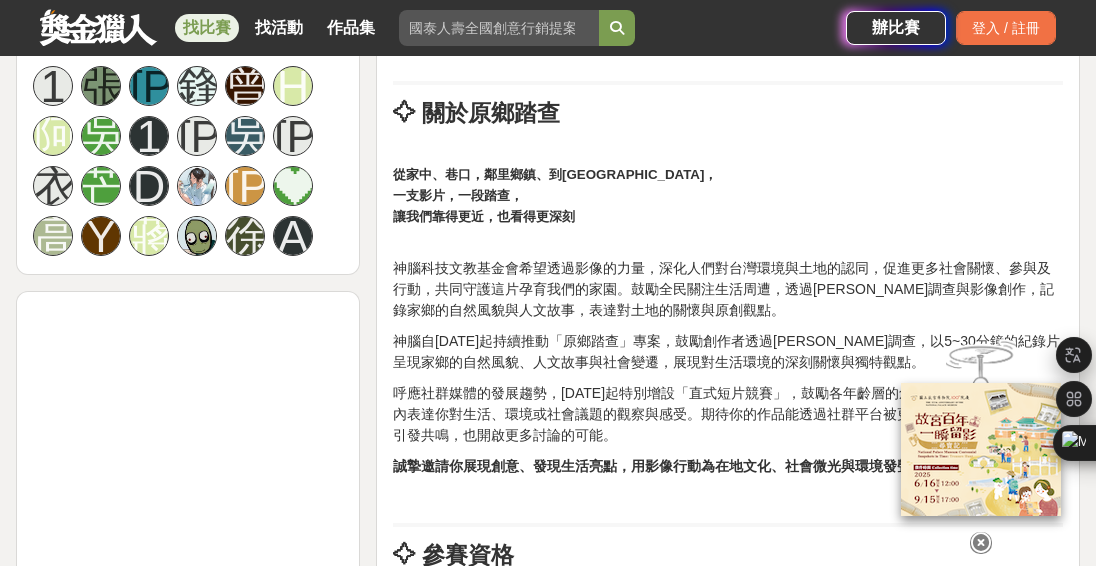 click on "神腦科技文教基金會希望透過影像的力量，深化人們對台灣環境與土地的認同，促進更多社會關懷、參與及行動，共同守護這片孕育我們的家園。鼓勵全民關注生活周遭，透過[PERSON_NAME]調查與影像創作，記錄家鄉的自然風貌與人文故事，表達對土地的關懷與原創觀點。" at bounding box center (728, 279) 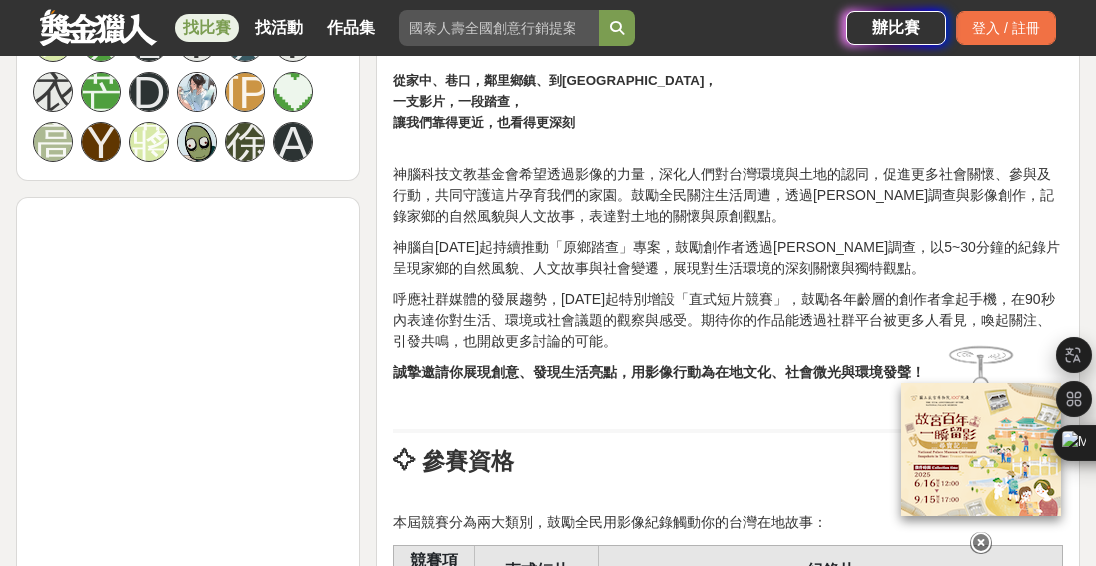 scroll, scrollTop: 1666, scrollLeft: 0, axis: vertical 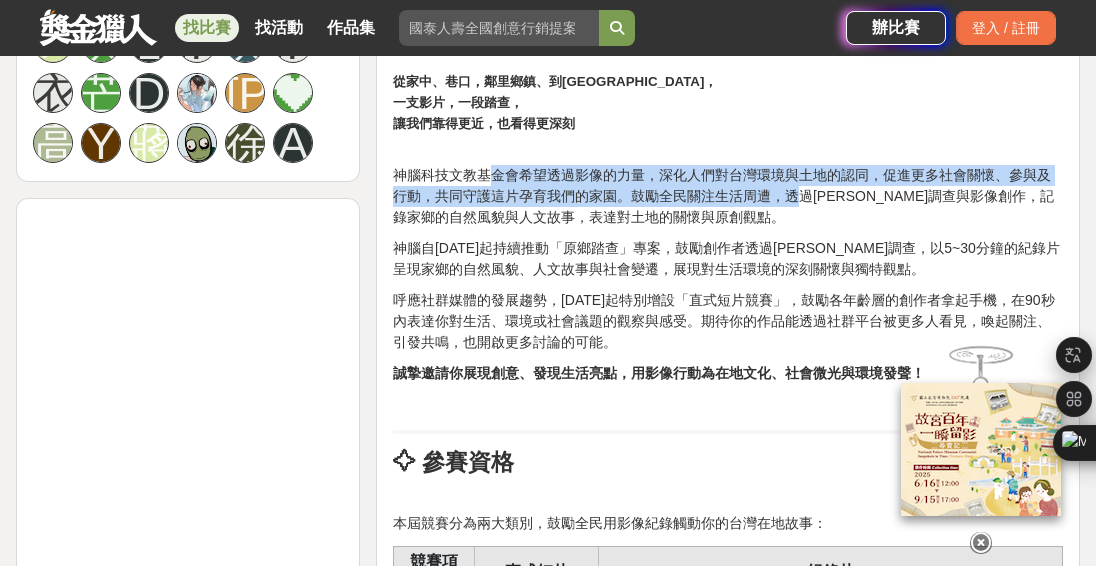 drag, startPoint x: 488, startPoint y: 170, endPoint x: 804, endPoint y: 196, distance: 317.0678 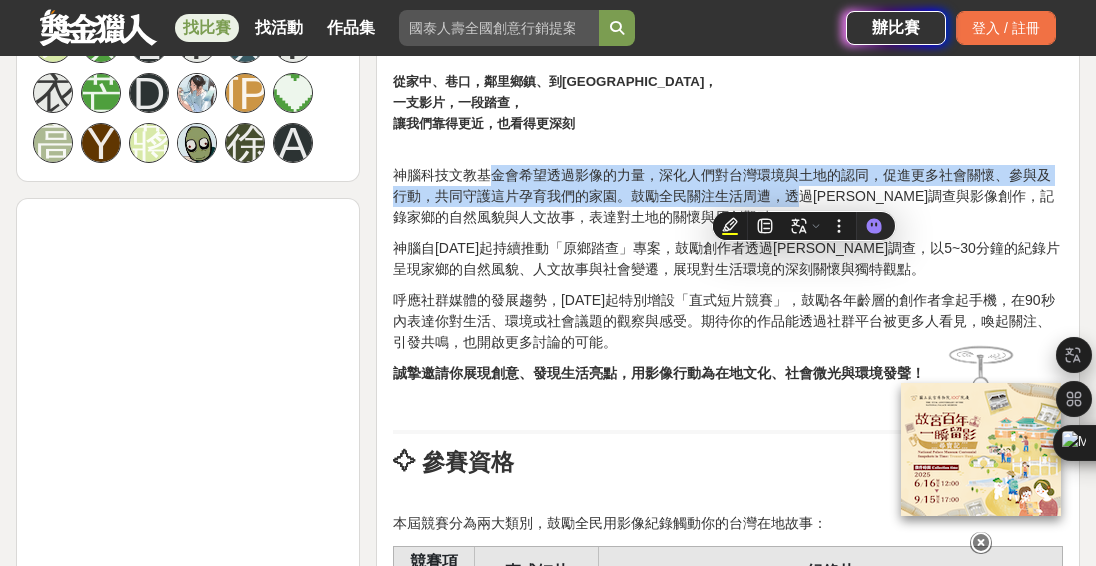 click on "神腦科技文教基金會希望透過影像的力量，深化人們對台灣環境與土地的認同，促進更多社會關懷、參與及行動，共同守護這片孕育我們的家園。鼓勵全民關注生活周遭，透過[PERSON_NAME]調查與影像創作，記錄家鄉的自然風貌與人文故事，表達對土地的關懷與原創觀點。" at bounding box center [728, 186] 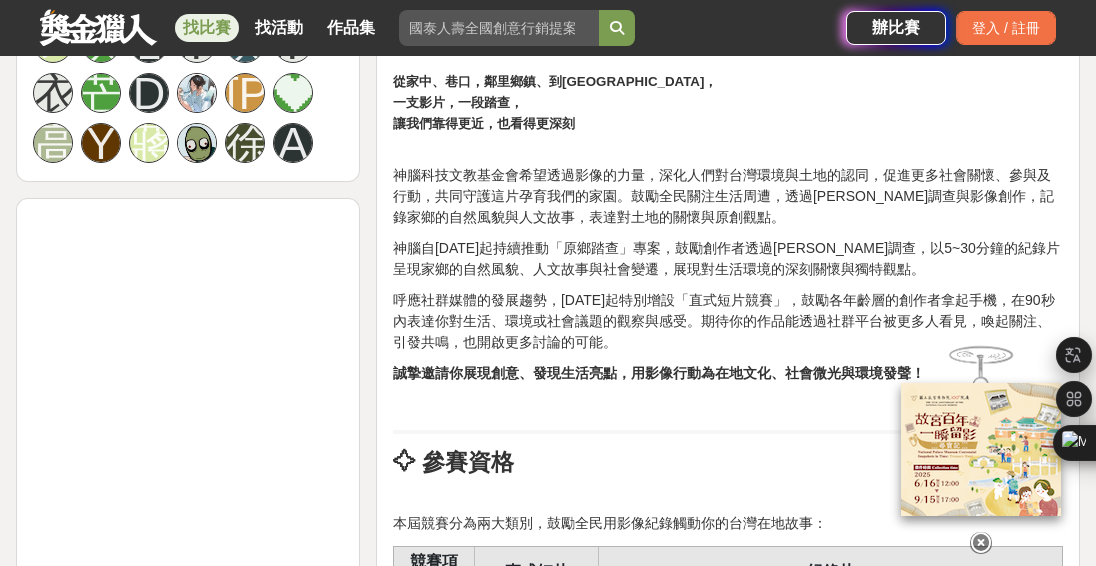 click on "神腦自[DATE]起持續推動「原鄉踏查」專案，鼓勵創作者透過[PERSON_NAME]調查，以5~30分鐘的紀錄片呈現家鄉的自然風貌、人文故事與社會變遷，展現對生活環境的深刻關懷與獨特觀點。" at bounding box center (728, 259) 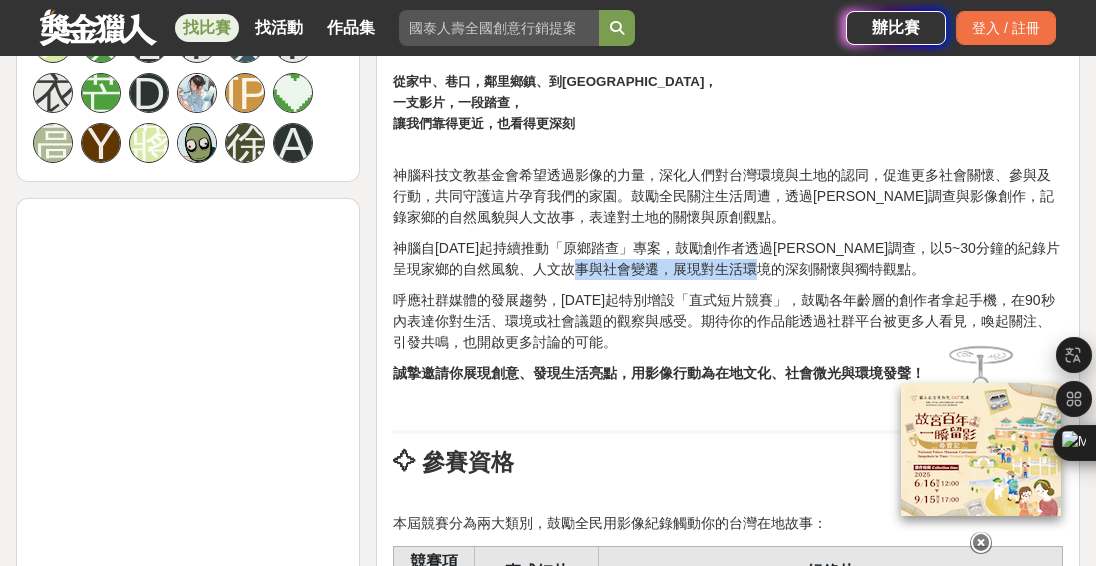 drag, startPoint x: 834, startPoint y: 262, endPoint x: 665, endPoint y: 279, distance: 169.85287 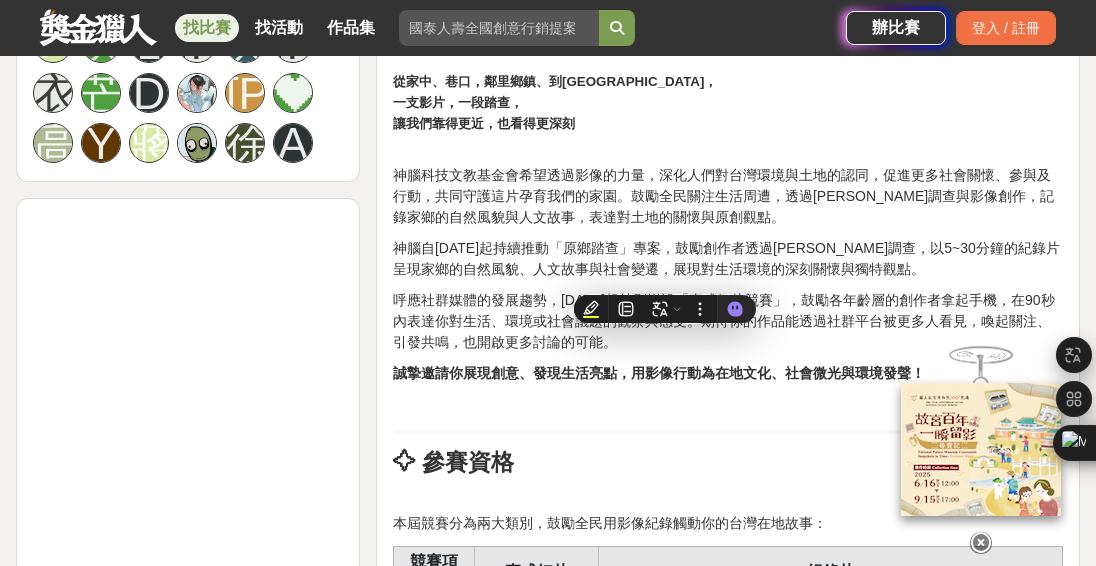 click on "神腦自[DATE]起持續推動「原鄉踏查」專案，鼓勵創作者透過[PERSON_NAME]調查，以5~30分鐘的紀錄片呈現家鄉的自然風貌、人文故事與社會變遷，展現對生活環境的深刻關懷與獨特觀點。" at bounding box center (728, 259) 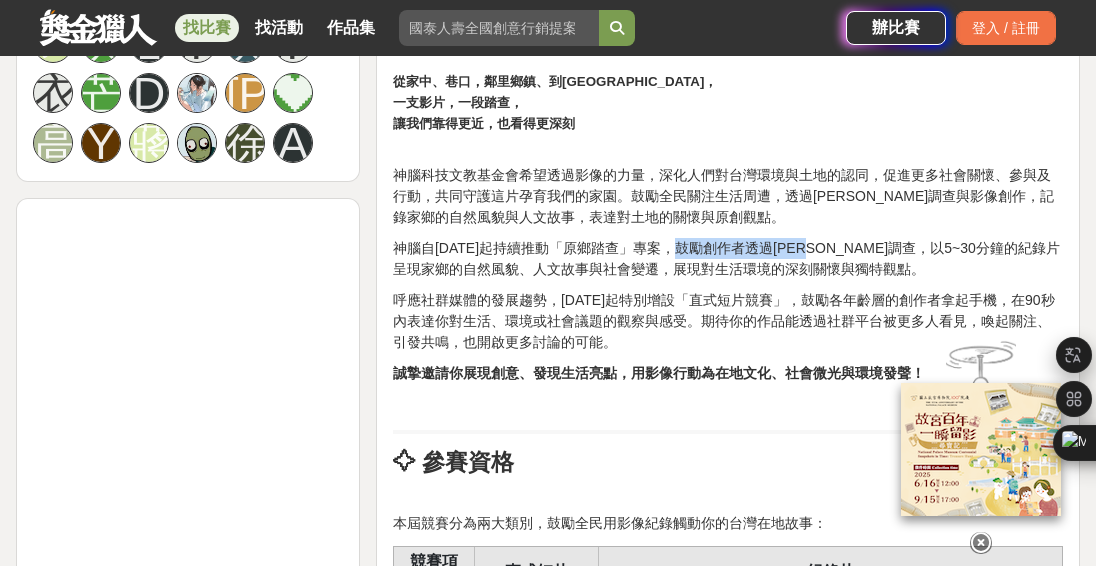 drag, startPoint x: 686, startPoint y: 246, endPoint x: 843, endPoint y: 245, distance: 157.00319 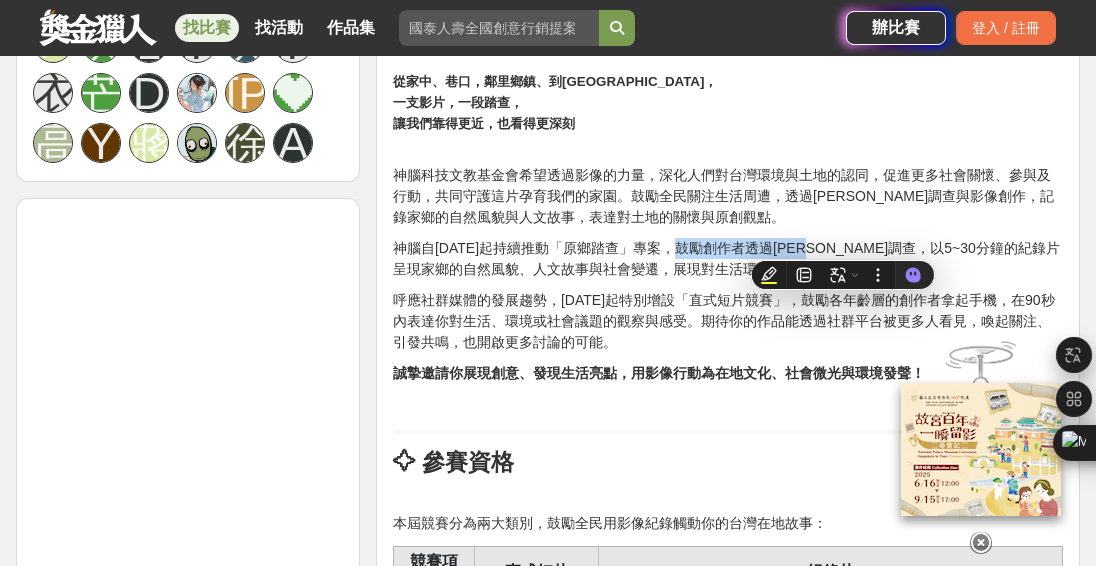 click on "神腦自[DATE]起持續推動「原鄉踏查」專案，鼓勵創作者透過[PERSON_NAME]調查，以5~30分鐘的紀錄片呈現家鄉的自然風貌、人文故事與社會變遷，展現對生活環境的深刻關懷與獨特觀點。" at bounding box center [728, 259] 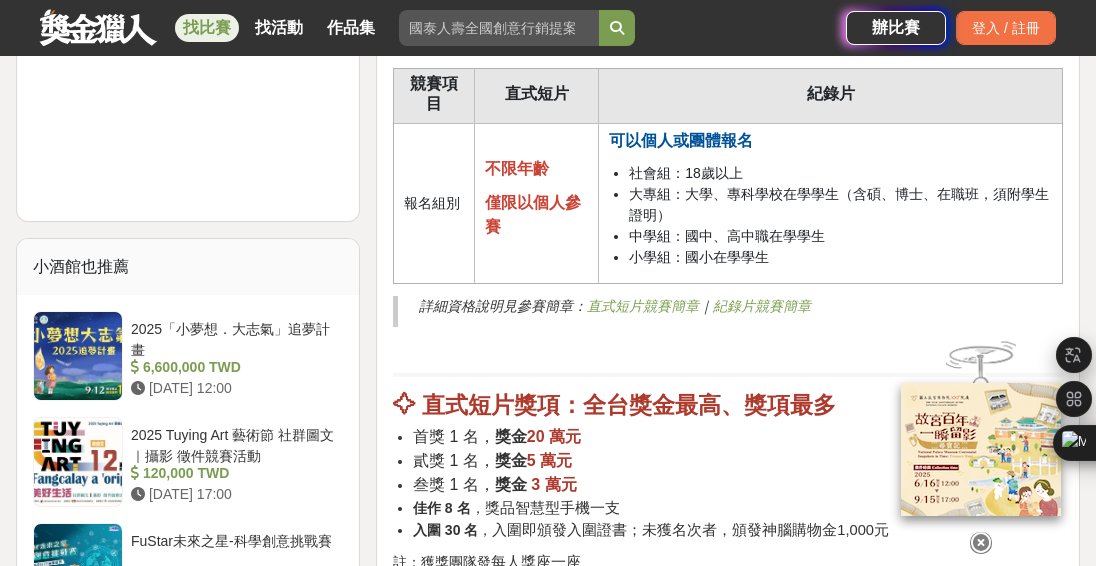 scroll, scrollTop: 2193, scrollLeft: 0, axis: vertical 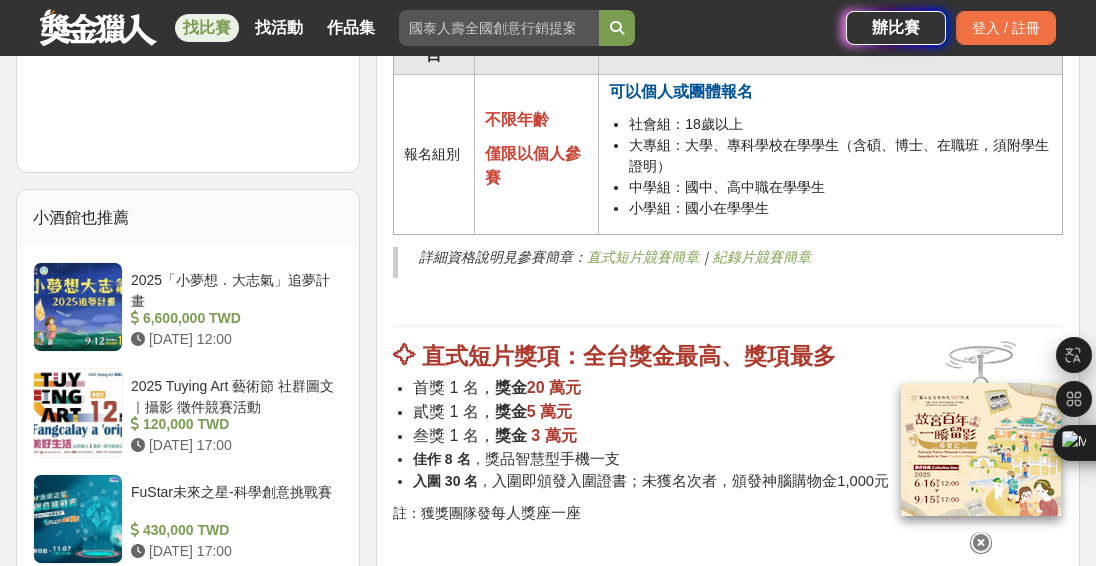 click on "直式短片競賽簡章" at bounding box center (643, 257) 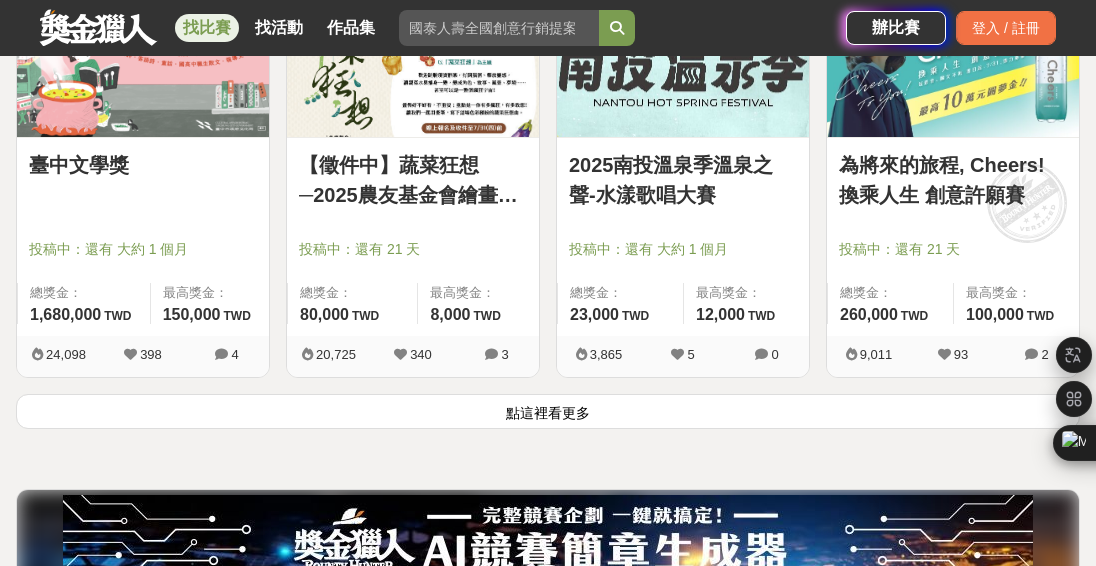 scroll, scrollTop: 2523, scrollLeft: 0, axis: vertical 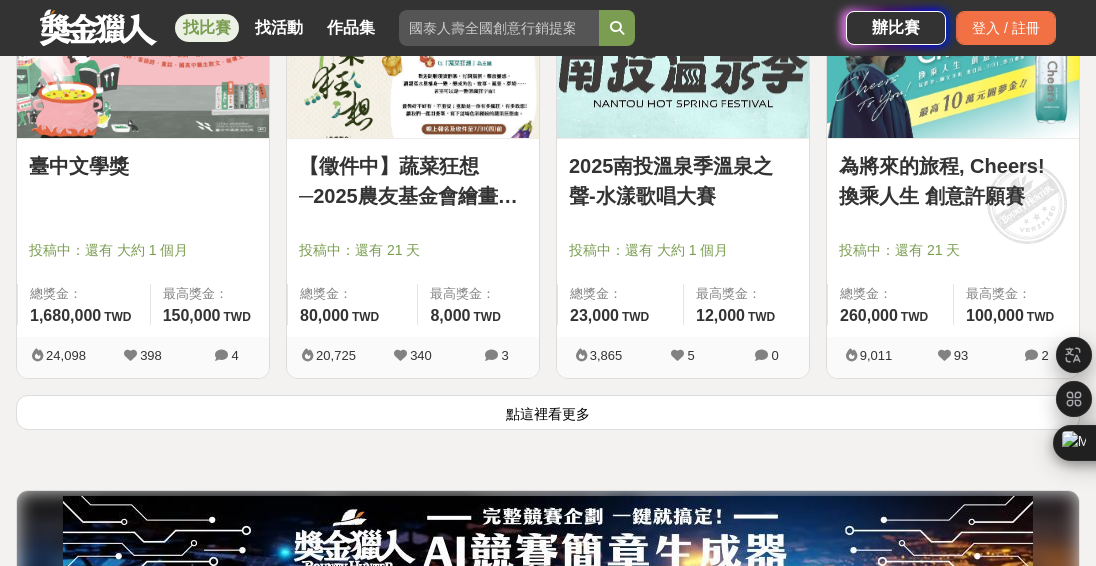 click on "點這裡看更多" at bounding box center [548, 412] 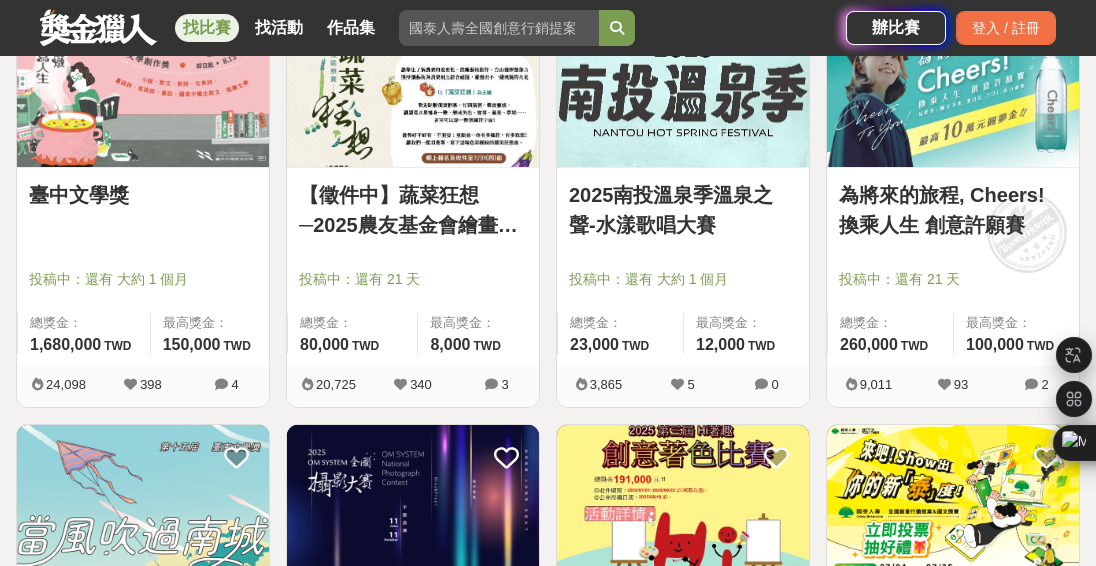 scroll, scrollTop: 2488, scrollLeft: 0, axis: vertical 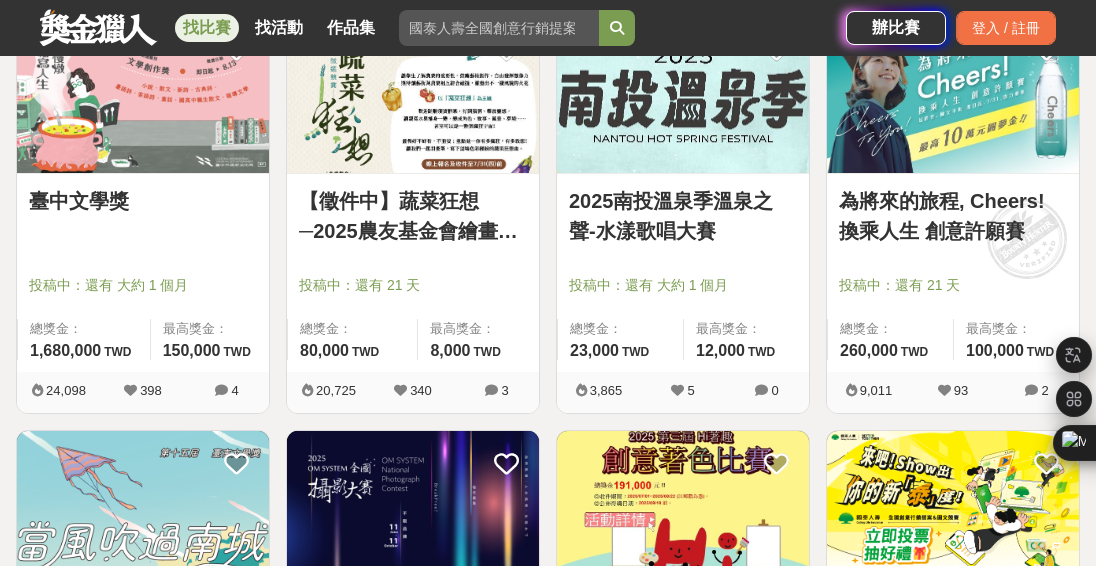 click on "臺中文學獎 投稿中：還有 大約 1 個月 總獎金： 1,680,000 168 萬 TWD 最高獎金： 150,000 TWD" at bounding box center (143, 273) 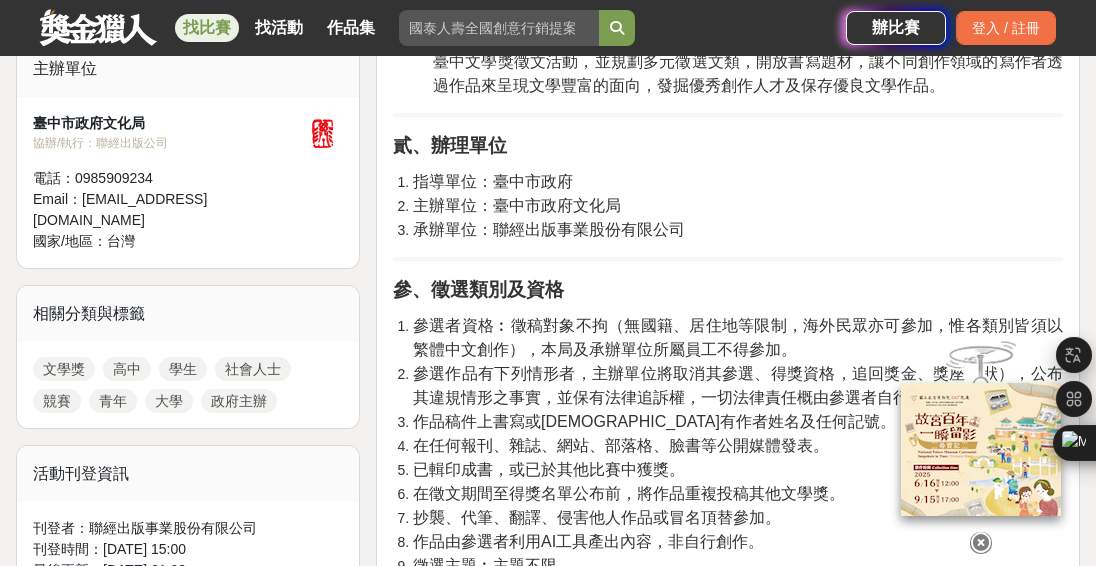 scroll, scrollTop: 729, scrollLeft: 0, axis: vertical 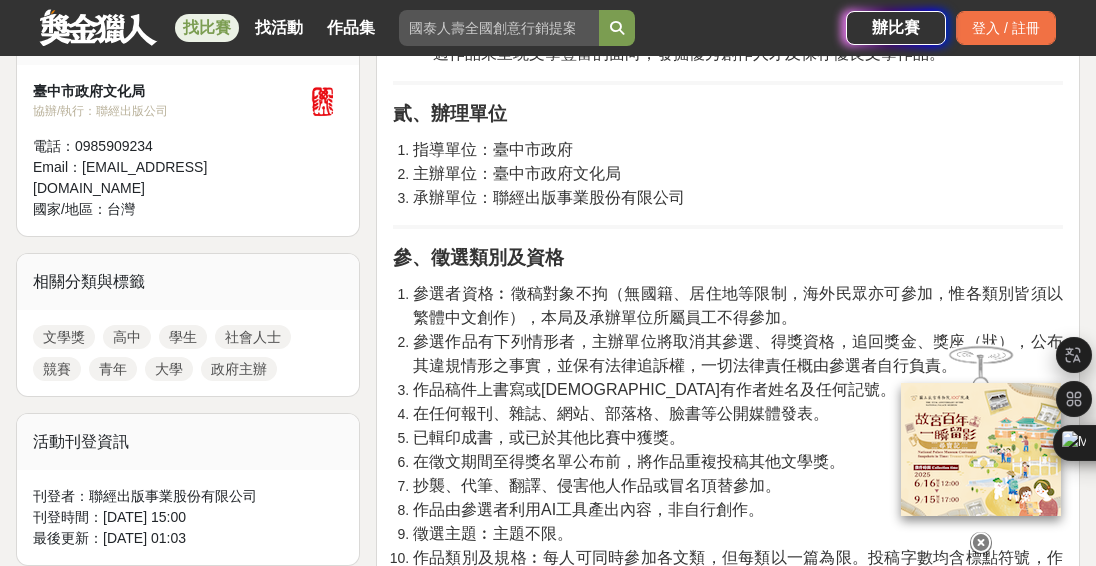click at bounding box center [981, 543] 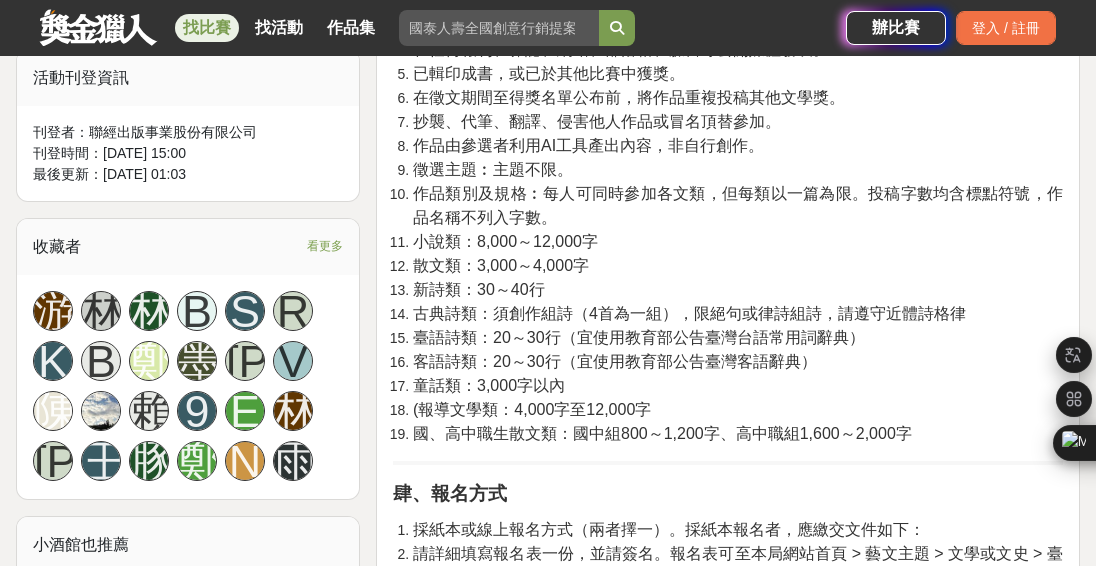 scroll, scrollTop: 1092, scrollLeft: 0, axis: vertical 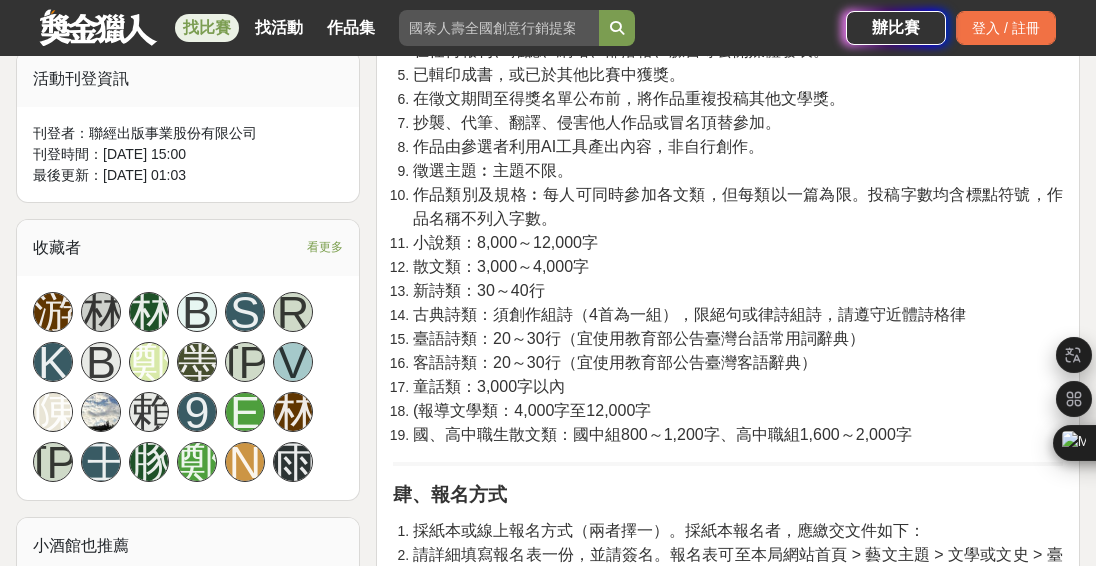 click on "臺語詩類：20～30行（宜使用教育部公告臺灣台語常用詞辭典）" at bounding box center (639, 338) 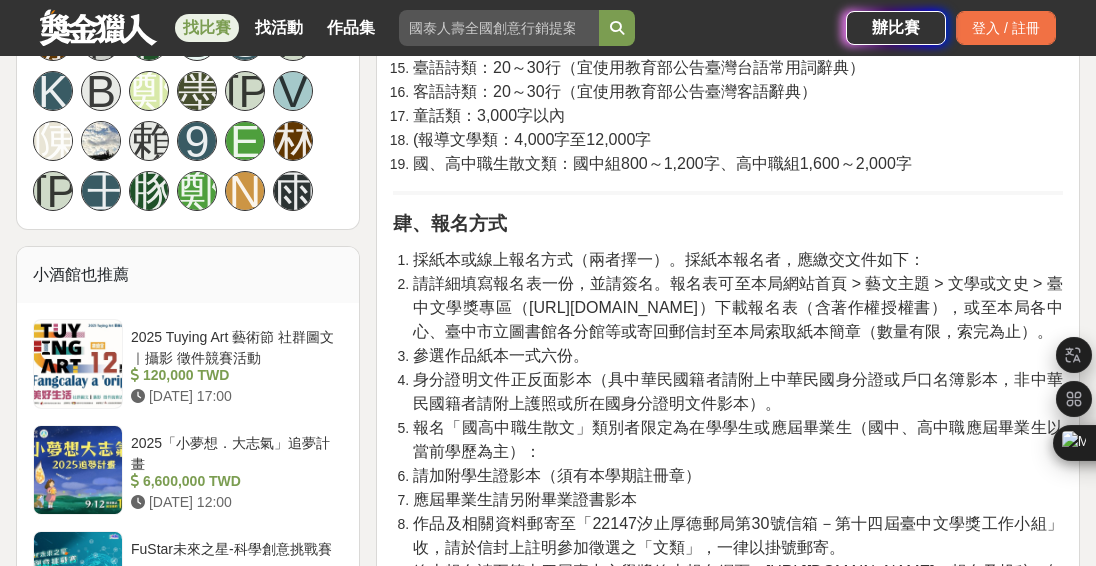 scroll, scrollTop: 1266, scrollLeft: 0, axis: vertical 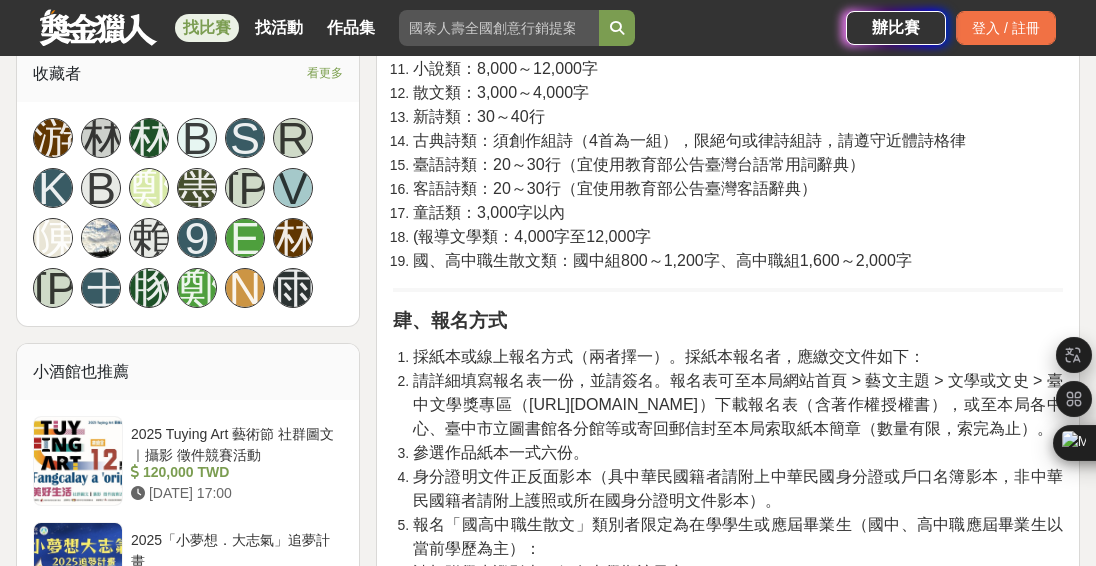 click on "國、高中職生散文類：國中組800～1,200字、高中職組1,600～2,000字" at bounding box center [738, 261] 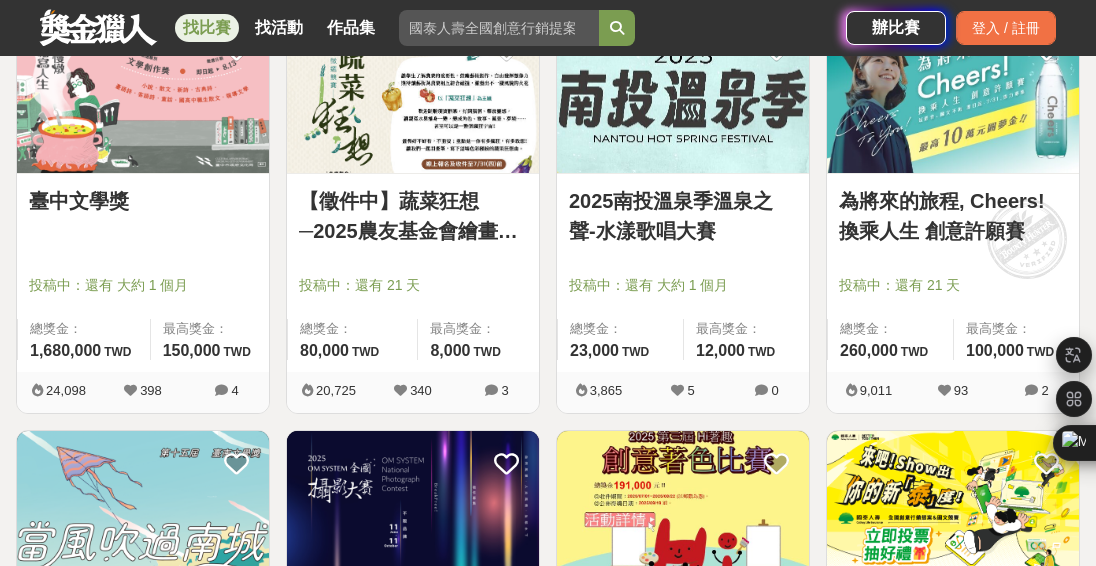 scroll, scrollTop: 2773, scrollLeft: 0, axis: vertical 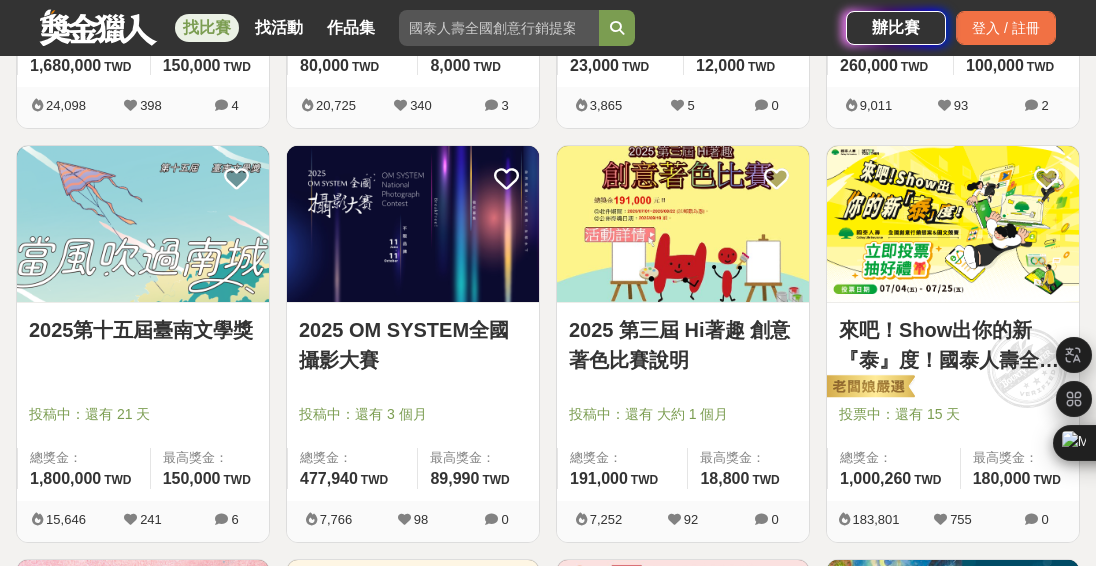 click on "2025 第三屆 Hi著趣 創意著色比賽說明" at bounding box center [683, 345] 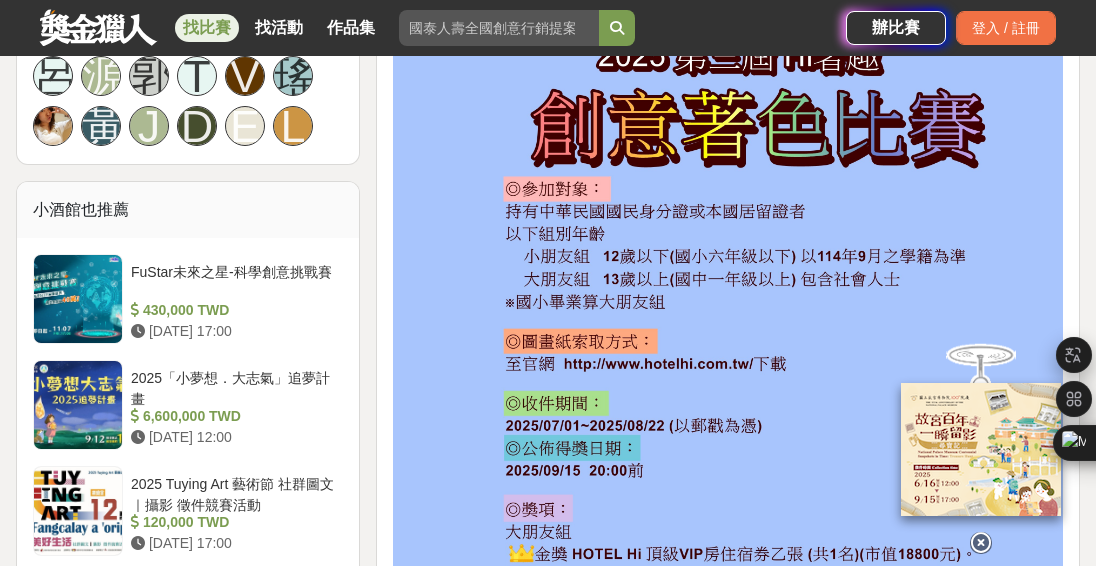 scroll, scrollTop: 1659, scrollLeft: 0, axis: vertical 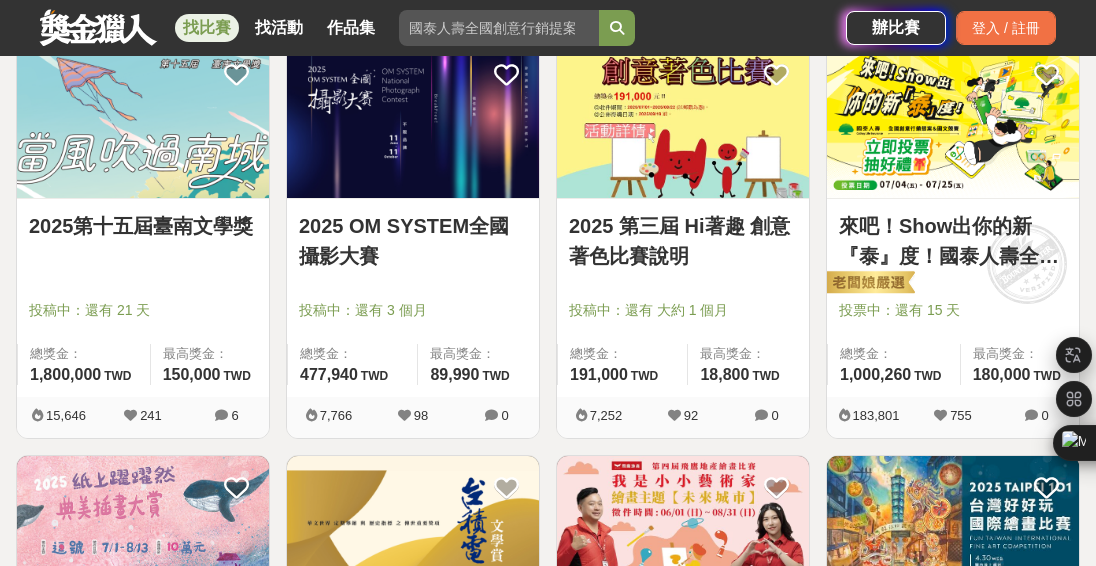 click on "2025 OM SYSTEM全國攝影大賽" at bounding box center [413, 241] 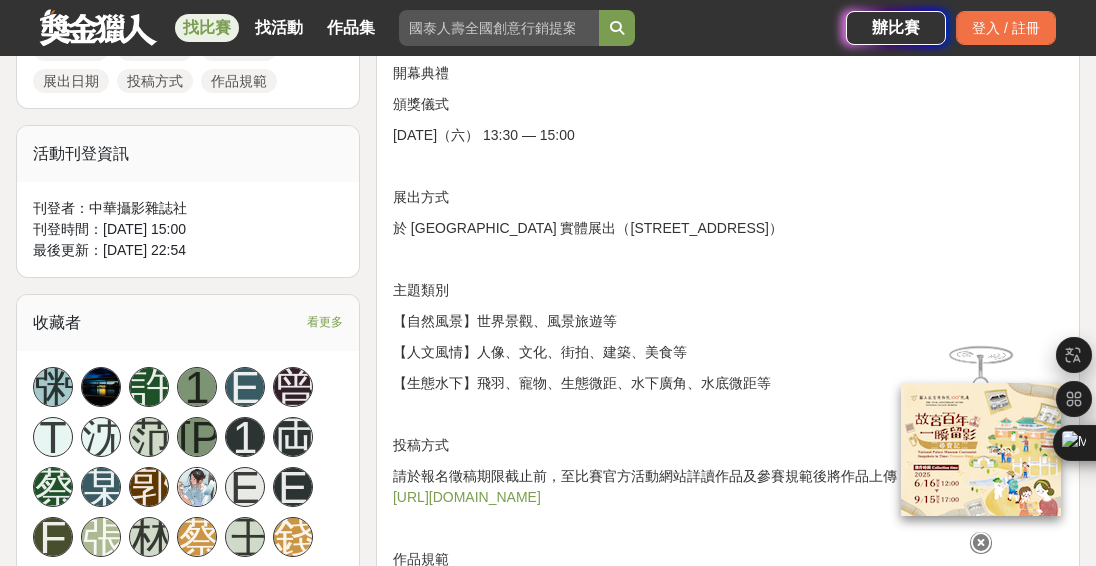 scroll, scrollTop: 1283, scrollLeft: 0, axis: vertical 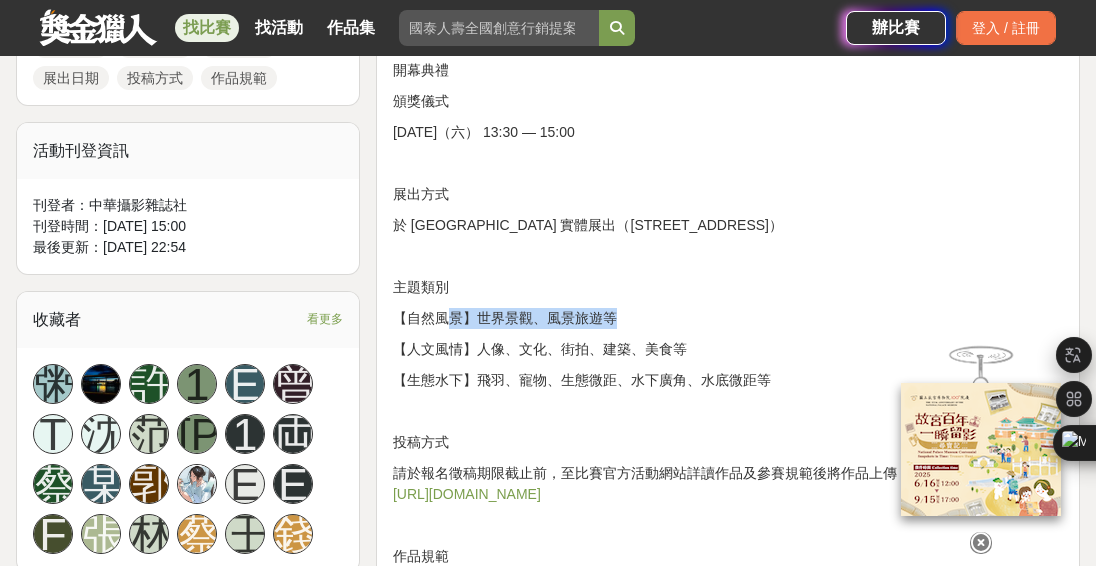 drag, startPoint x: 451, startPoint y: 312, endPoint x: 647, endPoint y: 313, distance: 196.00255 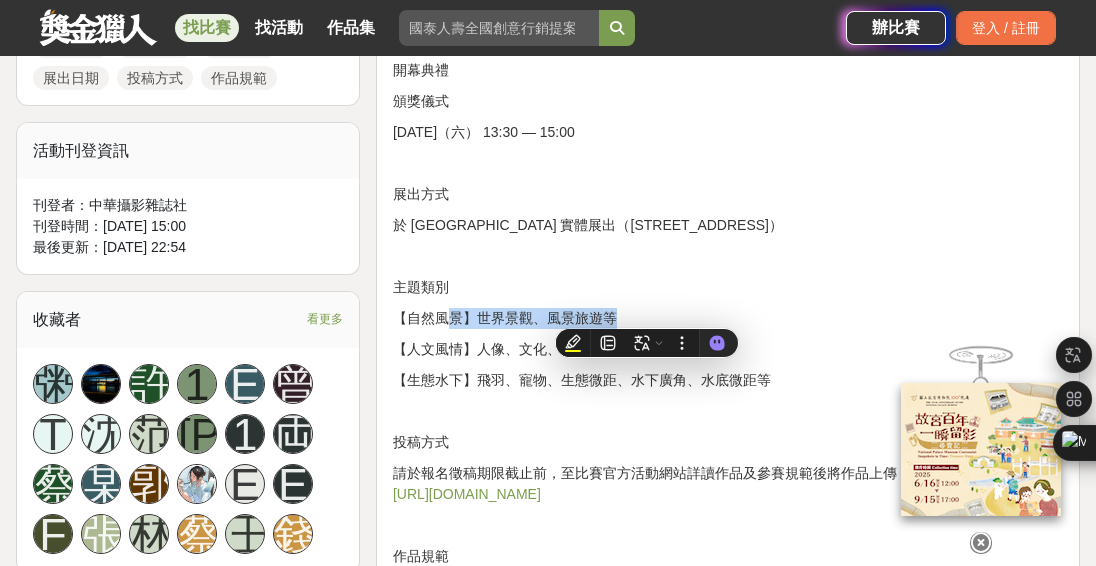 click on "【自然風景】世界景觀、風景旅遊等" at bounding box center [728, 318] 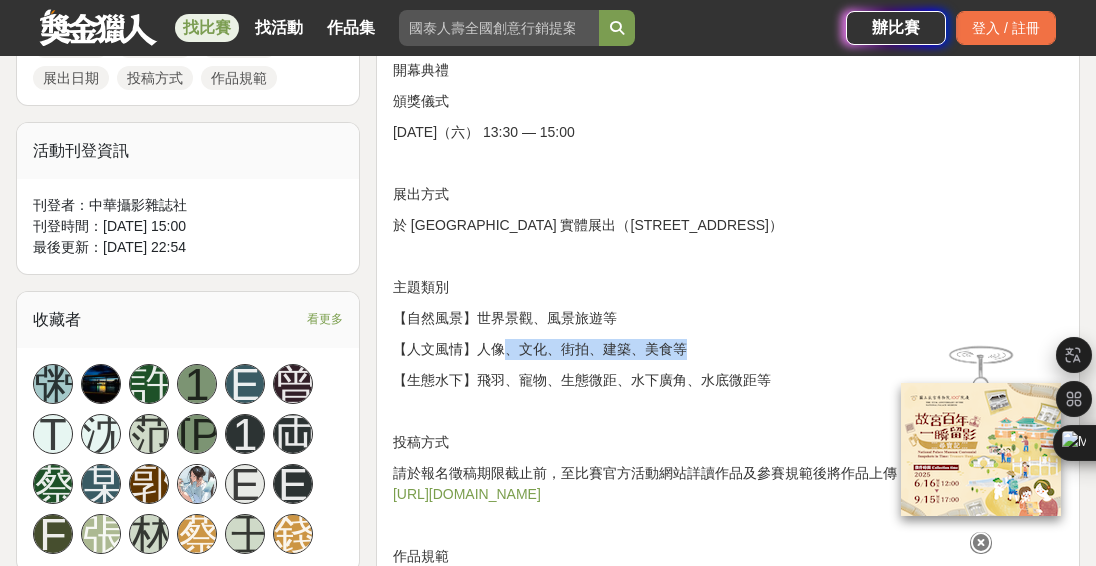 drag, startPoint x: 501, startPoint y: 342, endPoint x: 739, endPoint y: 343, distance: 238.0021 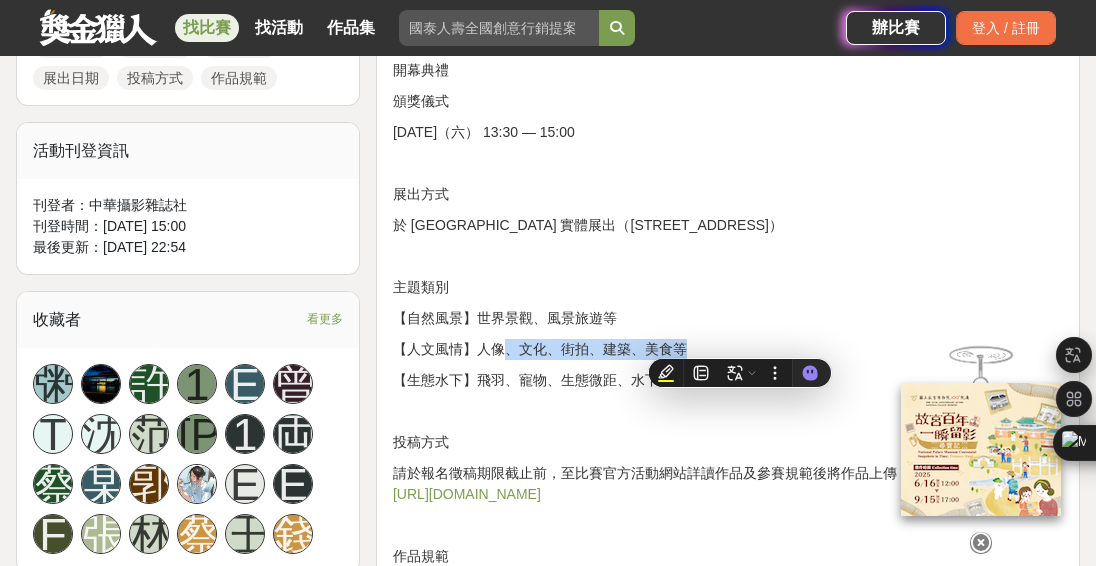 click on "【人文風情】人像、文化、街拍、建築、美食等" at bounding box center (728, 349) 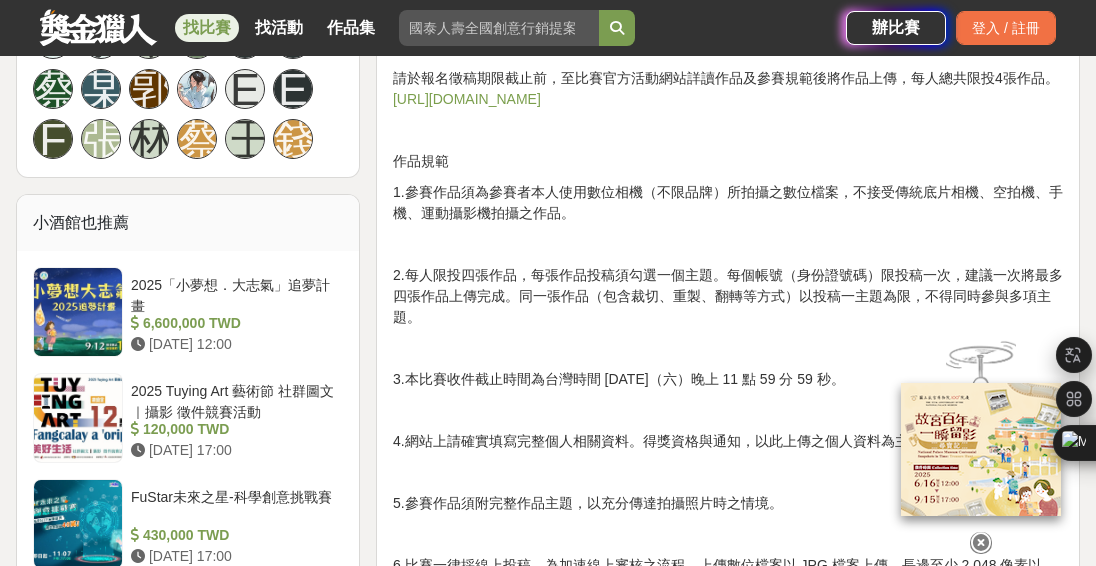 scroll, scrollTop: 1699, scrollLeft: 0, axis: vertical 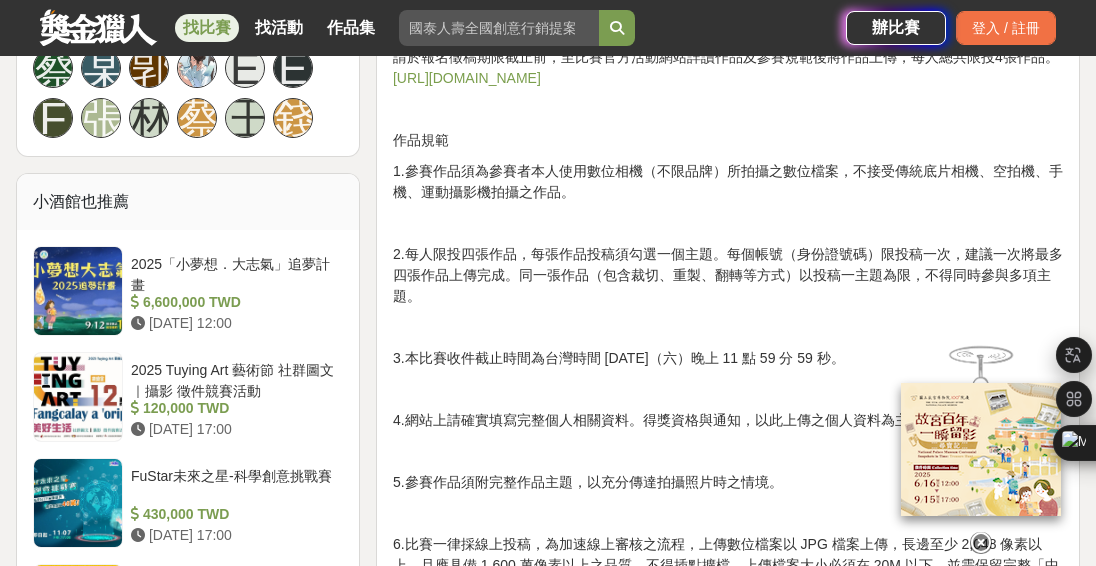 click on "攝影，跨越了語言與職業，人人都能以影像傳遞出相機背後精彩的故事。[DATE]OM SYSTEM全國攝影大賽延續“Break Free”的品牌精神，不限年齡、不限職業、不限相機品牌，開放給全台所有的攝影愛好者參與。設立「自然風景」、「人文風情」、「生態水下」三大主題，得獎者不僅能獲得豐富獎品，更能獲得年底全國攝影大賽攝影展的展出機會，一起以獨特的攝影語彙，詮釋出每個人獨一無二的影像故事！   參賽資格  限台灣地區任何品牌數位相機使用者，如為外籍自然人身分，需具有效期超過6 個月以上之中華民國新式外來人口統一證號。 徵稿期間  [DATE]（三）- [DATE]（六） 23:59 截止   線上公布  [DATE]（三）【獲獎名單請於OM System TW官方網站及FB查看】   展出日期 [DATE]（五）- [DATE]（日）" at bounding box center (728, 763) 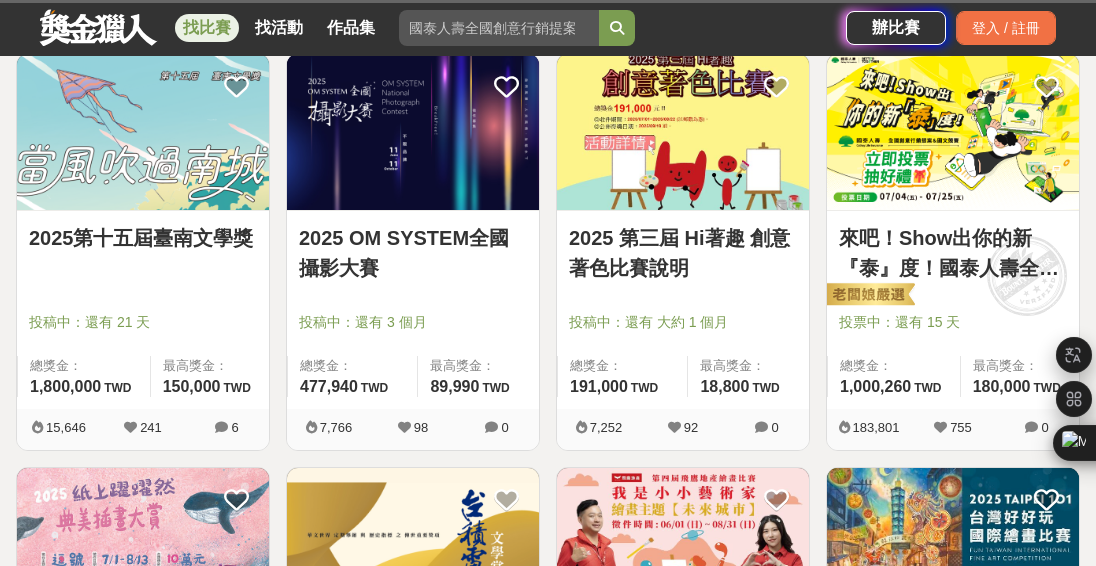 scroll, scrollTop: 2877, scrollLeft: 0, axis: vertical 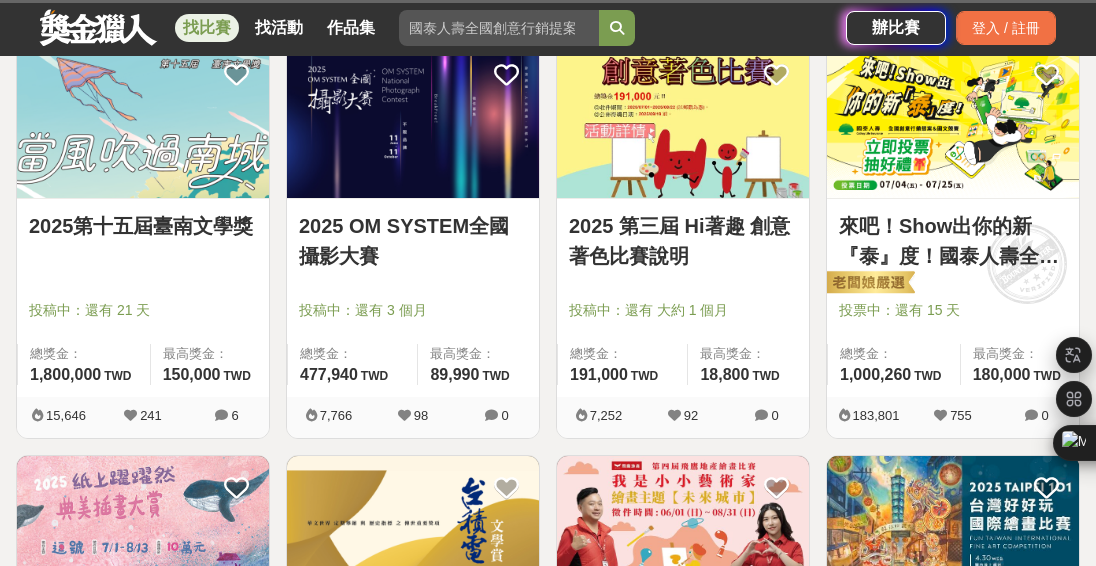 click on "2025 OM SYSTEM全國攝影大賽 投稿中：還有 3 個月 總獎金： 477,940 477,940 TWD 最高獎金： 89,990 TWD 7,766 98 0" at bounding box center [413, 248] 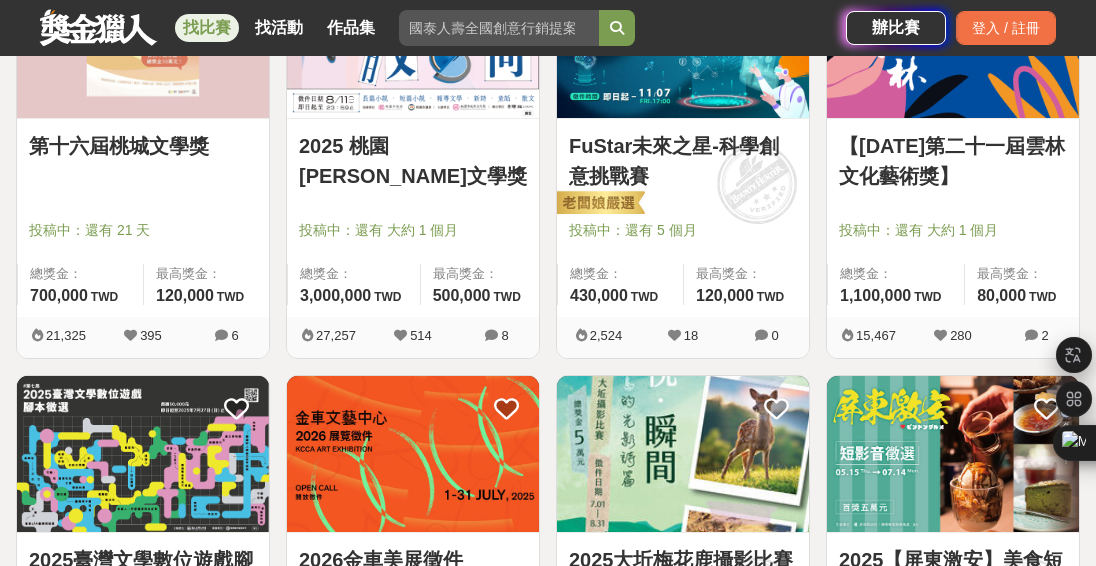 scroll, scrollTop: 4073, scrollLeft: 0, axis: vertical 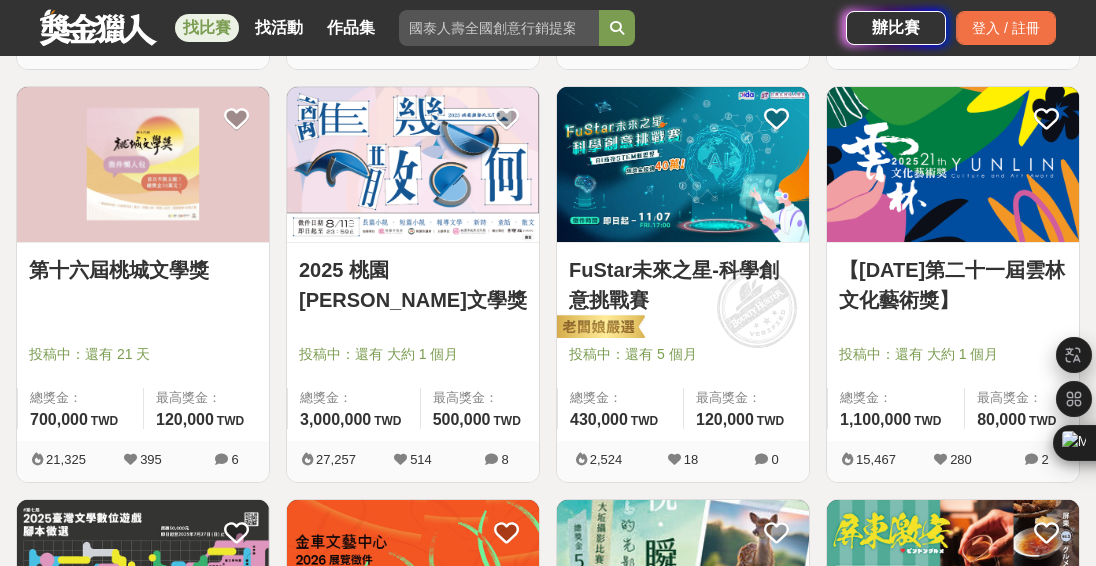 click on "【[DATE]第二十一屆雲林文化藝術獎】" at bounding box center (953, 285) 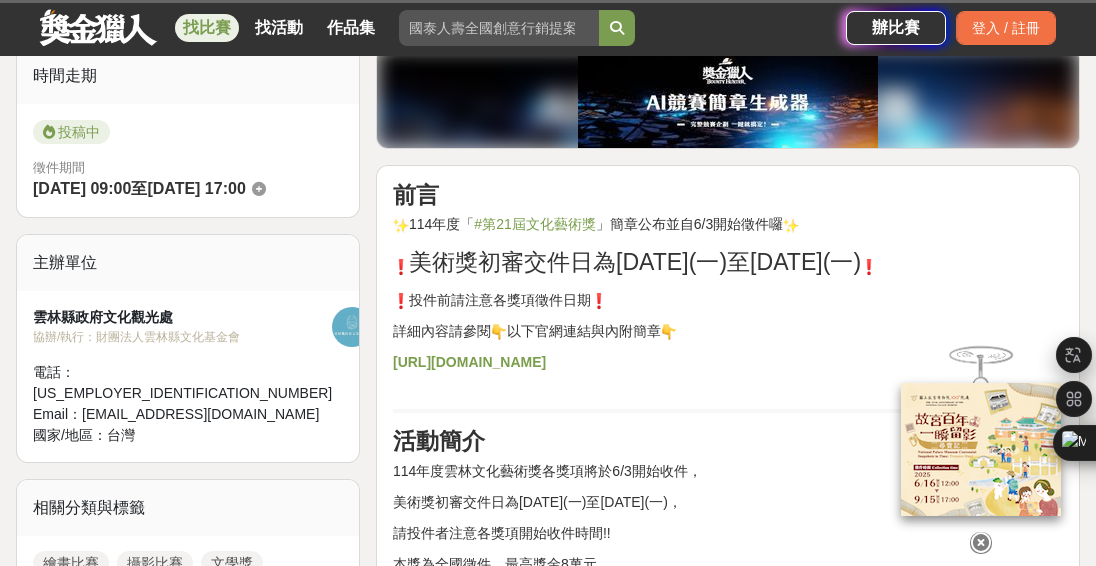 scroll, scrollTop: 673, scrollLeft: 0, axis: vertical 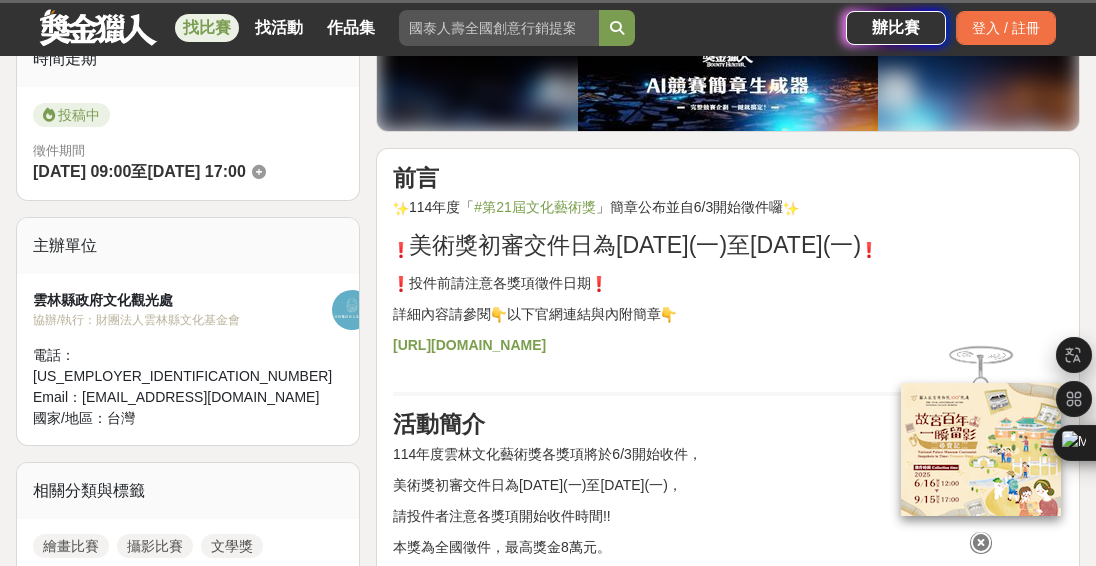 click on "[URL][DOMAIN_NAME]" at bounding box center (728, 356) 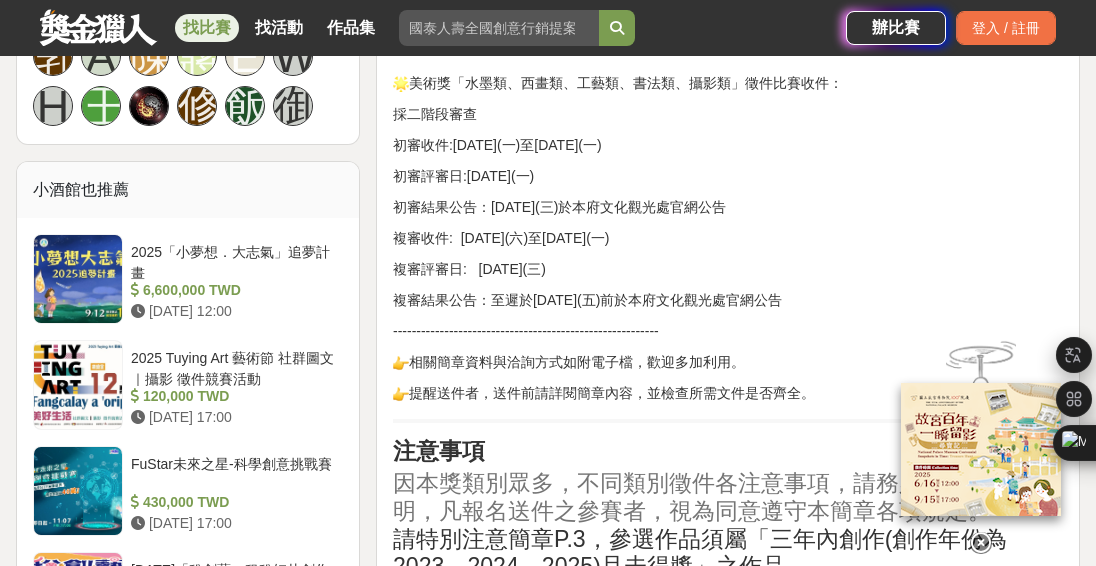 scroll, scrollTop: 1749, scrollLeft: 0, axis: vertical 